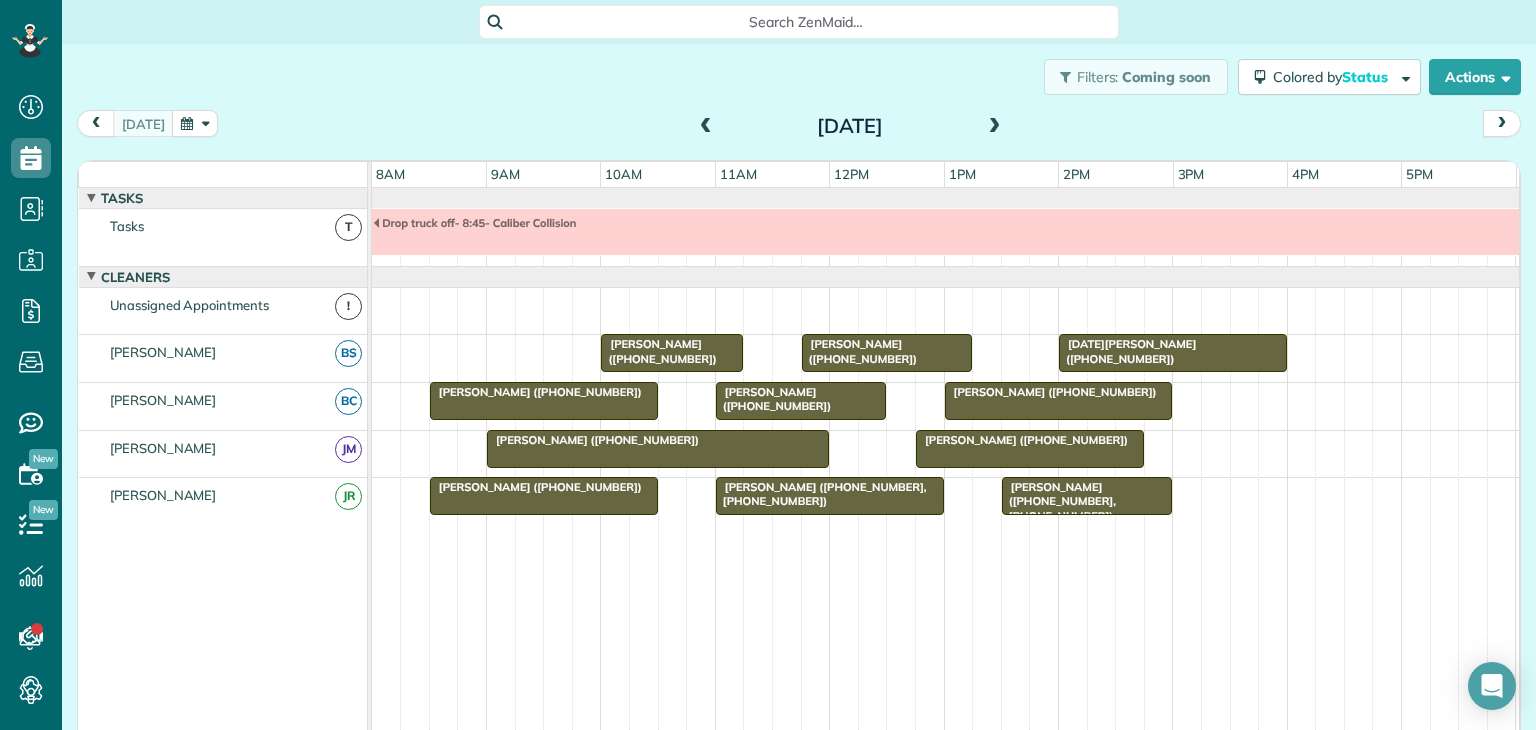 scroll, scrollTop: 0, scrollLeft: 0, axis: both 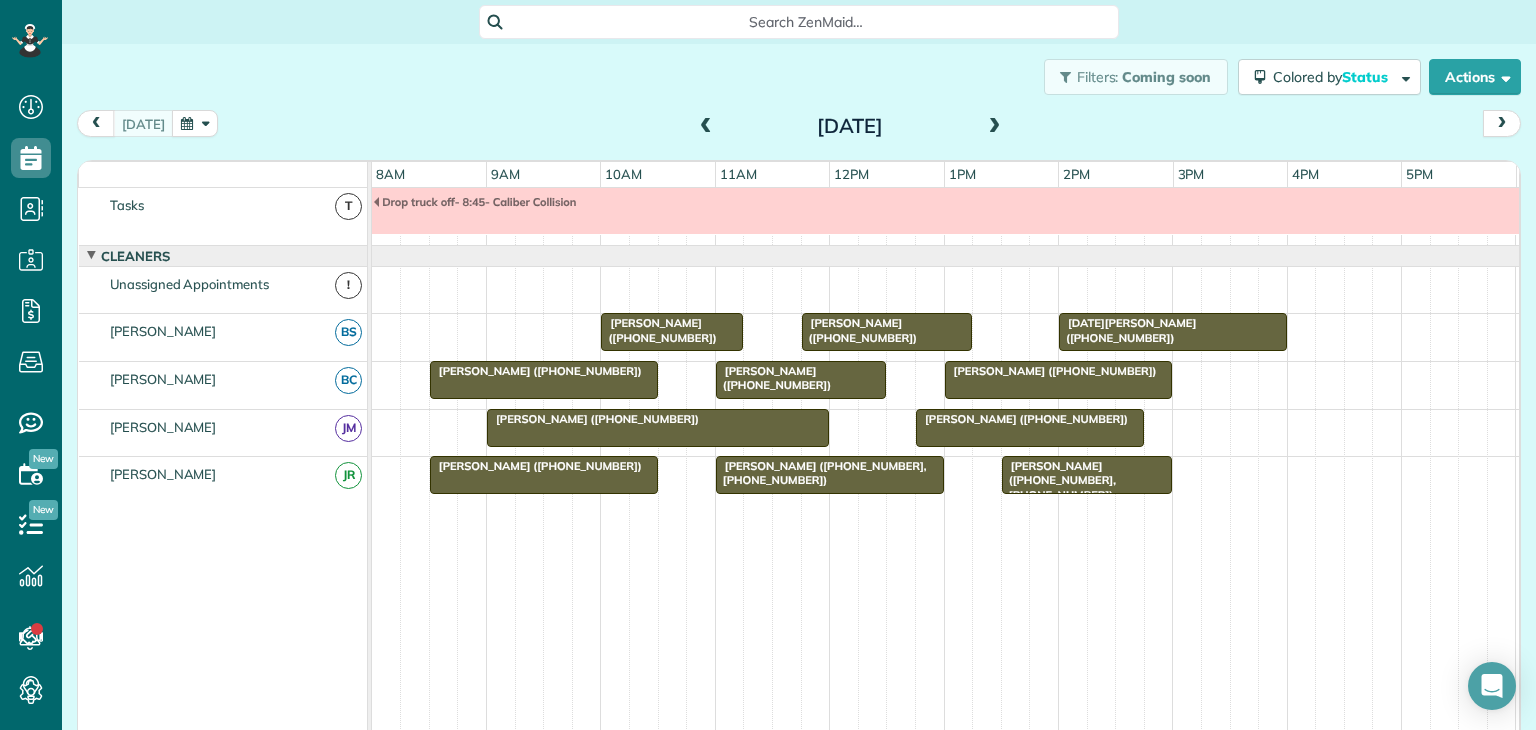 click on "Matt Cook (+15404476192)" at bounding box center [658, 330] 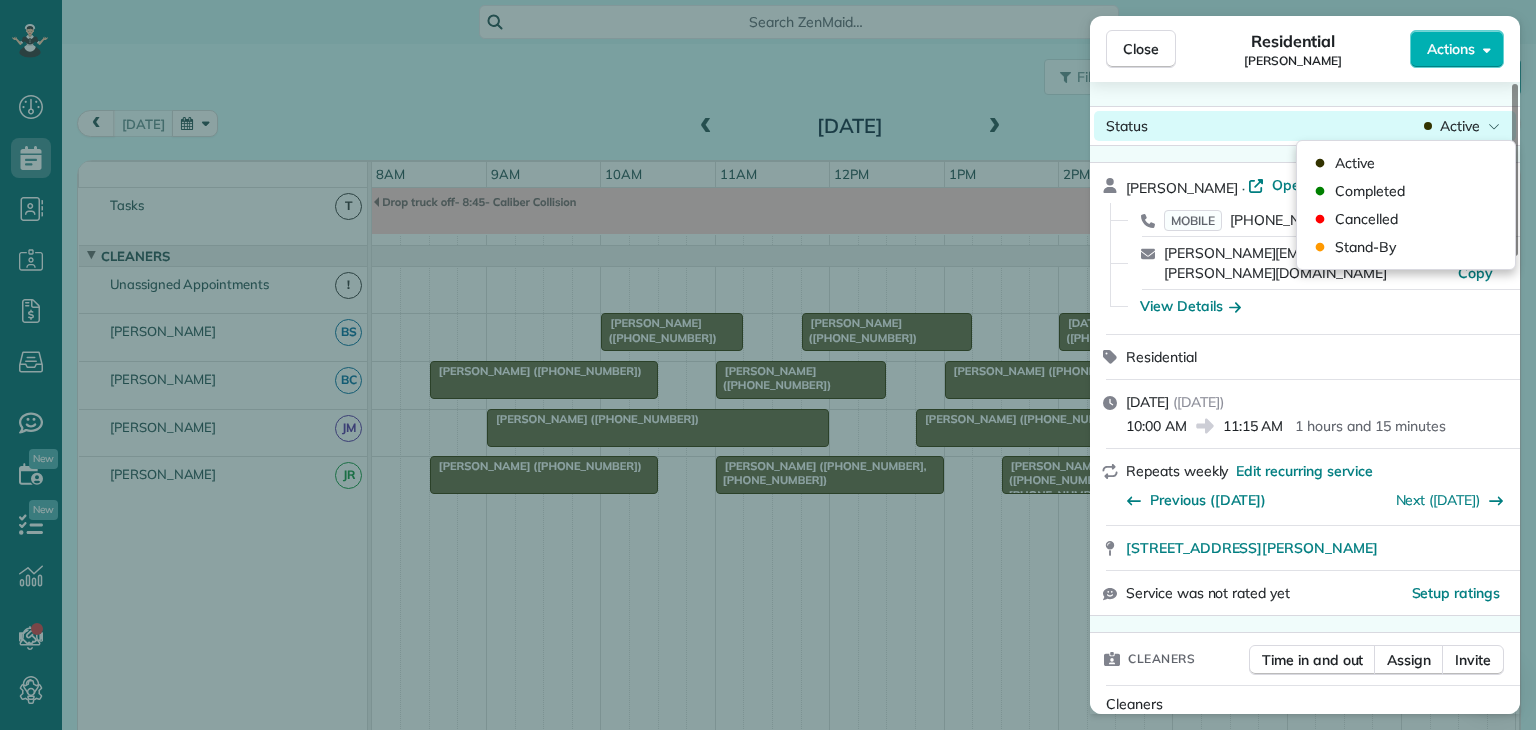 click on "Active" at bounding box center (1460, 126) 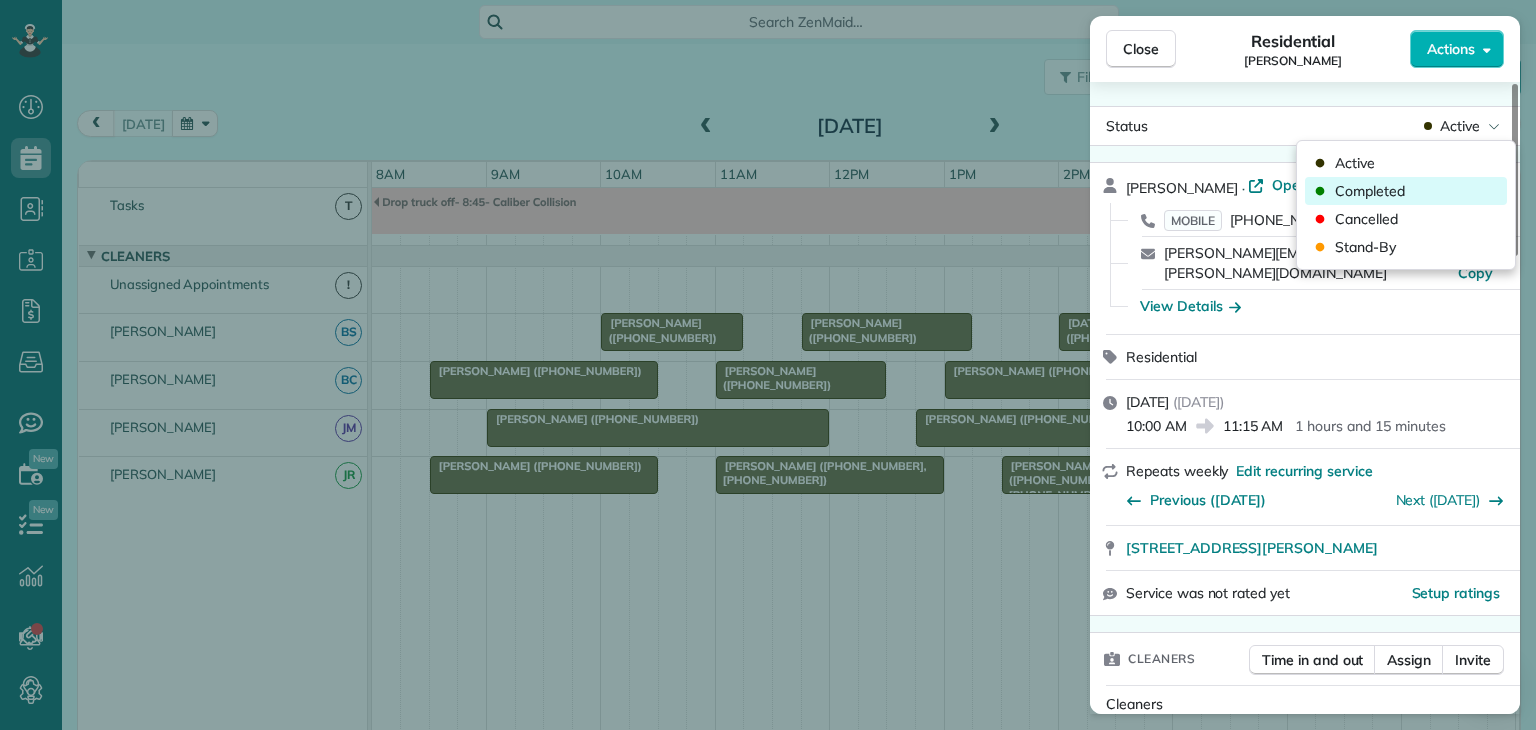 click on "Completed" at bounding box center (1406, 191) 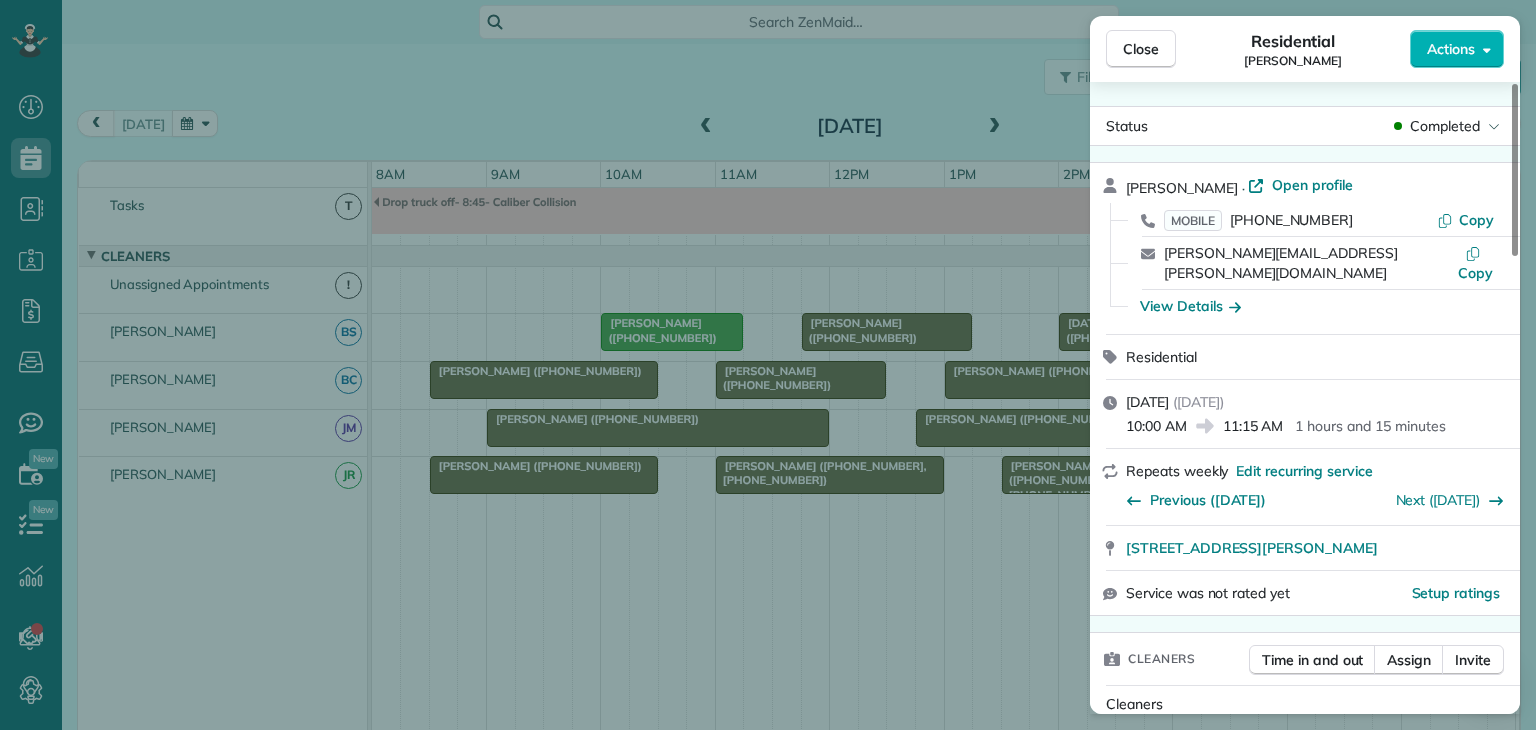 click on "Close Residential Matt Cook Actions Status Completed Matt Cook · Open profile MOBILE (540) 447-6192 Copy matthew.cook@gerdau.com Copy View Details Residential Wednesday, July 30, 2025 ( today ) 10:00 AM 11:15 AM 1 hours and 15 minutes Repeats weekly Edit recurring service Previous (Jul 23) Next (Aug 06) 100 Meade Avenue Charlottesville VA 22902 Service was not rated yet Setup ratings Cleaners Time in and out Assign Invite Cleaners Betty   Shaver 10:00 AM 11:15 AM Checklist Try Now Keep this appointment up to your standards. Stay on top of every detail, keep your cleaners organised, and your client happy. Assign a checklist Watch a 5 min demo Billing Billing actions Service Add an item Overcharge $0.00 Discount $0.00 Coupon discount - Primary tax - Secondary tax - Total appointment price $0.00 Tips collected $0.00 Mark as paid Total including tip $0.00 Get paid online in no-time! Send an invoice and reward your cleaners with tips Charge customer credit card Appointment custom fields Work items Notes 0 2 ( ) (" at bounding box center (768, 365) 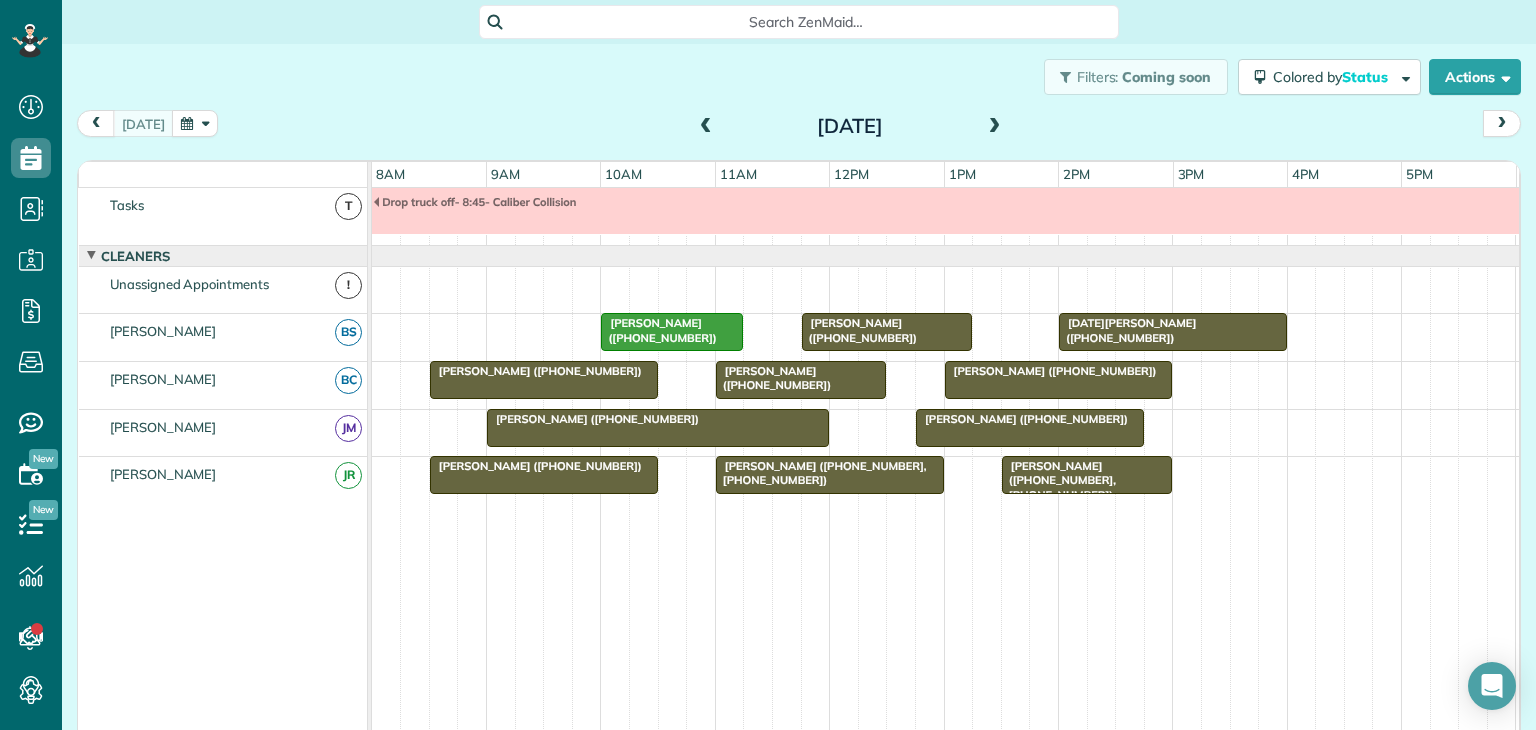 click at bounding box center (544, 380) 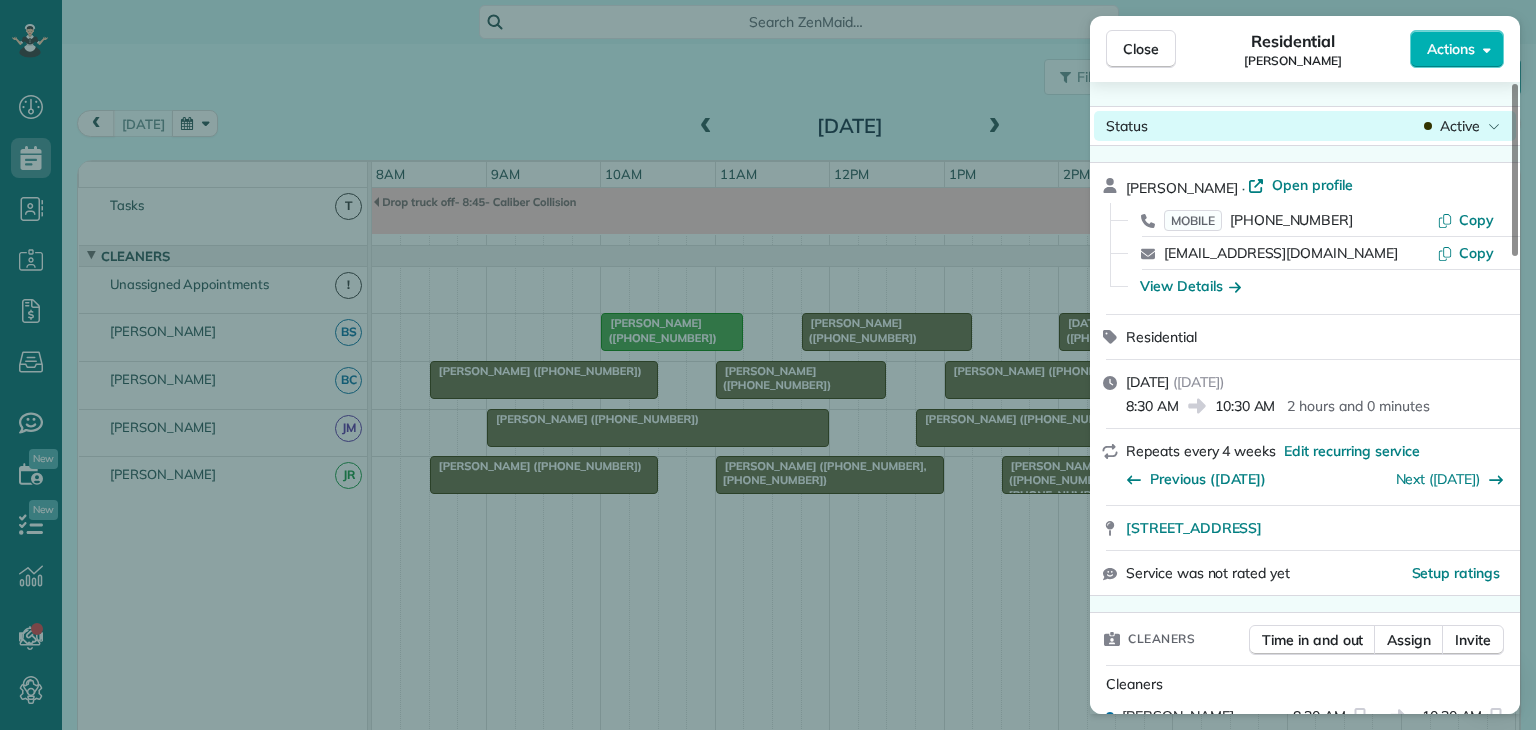 click on "Status Active" at bounding box center [1305, 126] 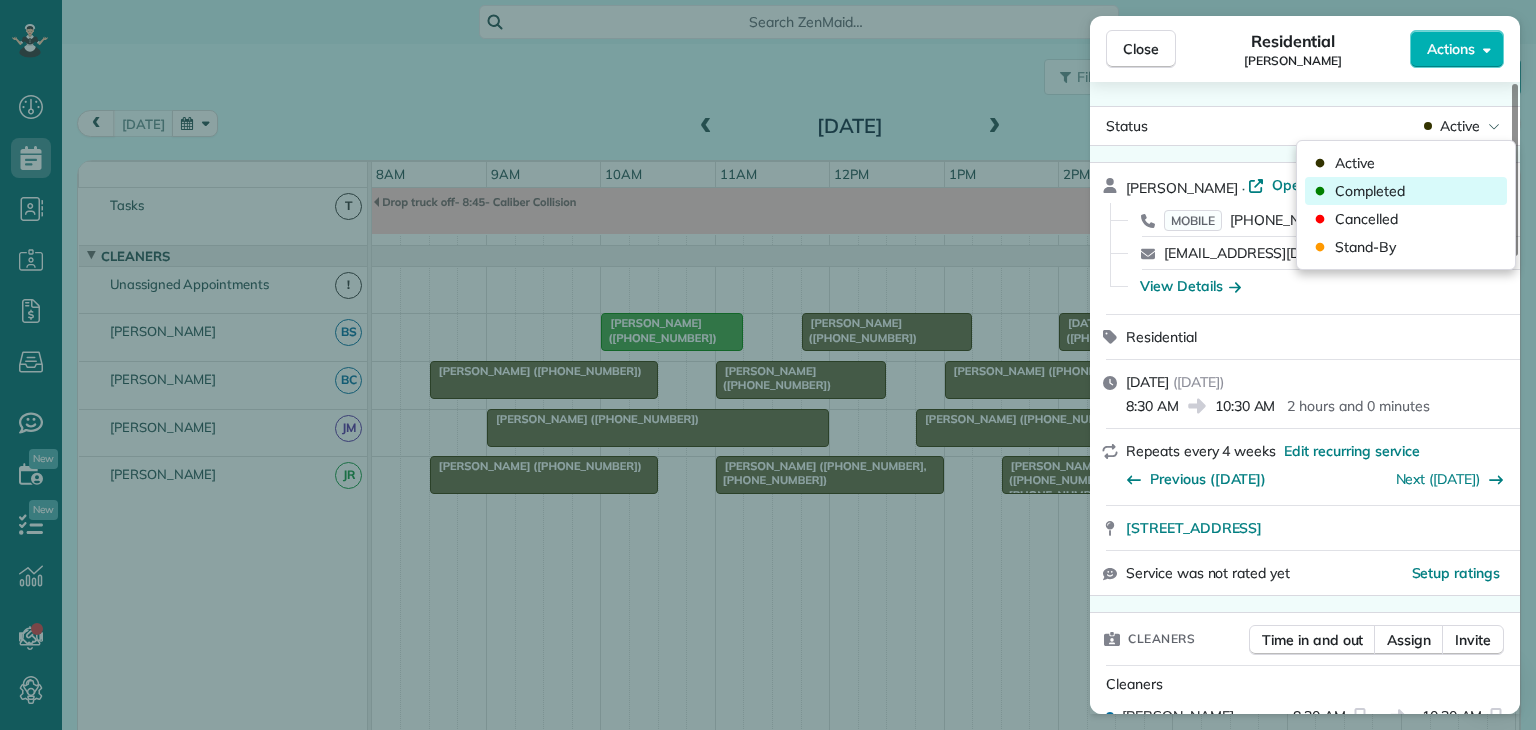click on "Completed" at bounding box center (1406, 191) 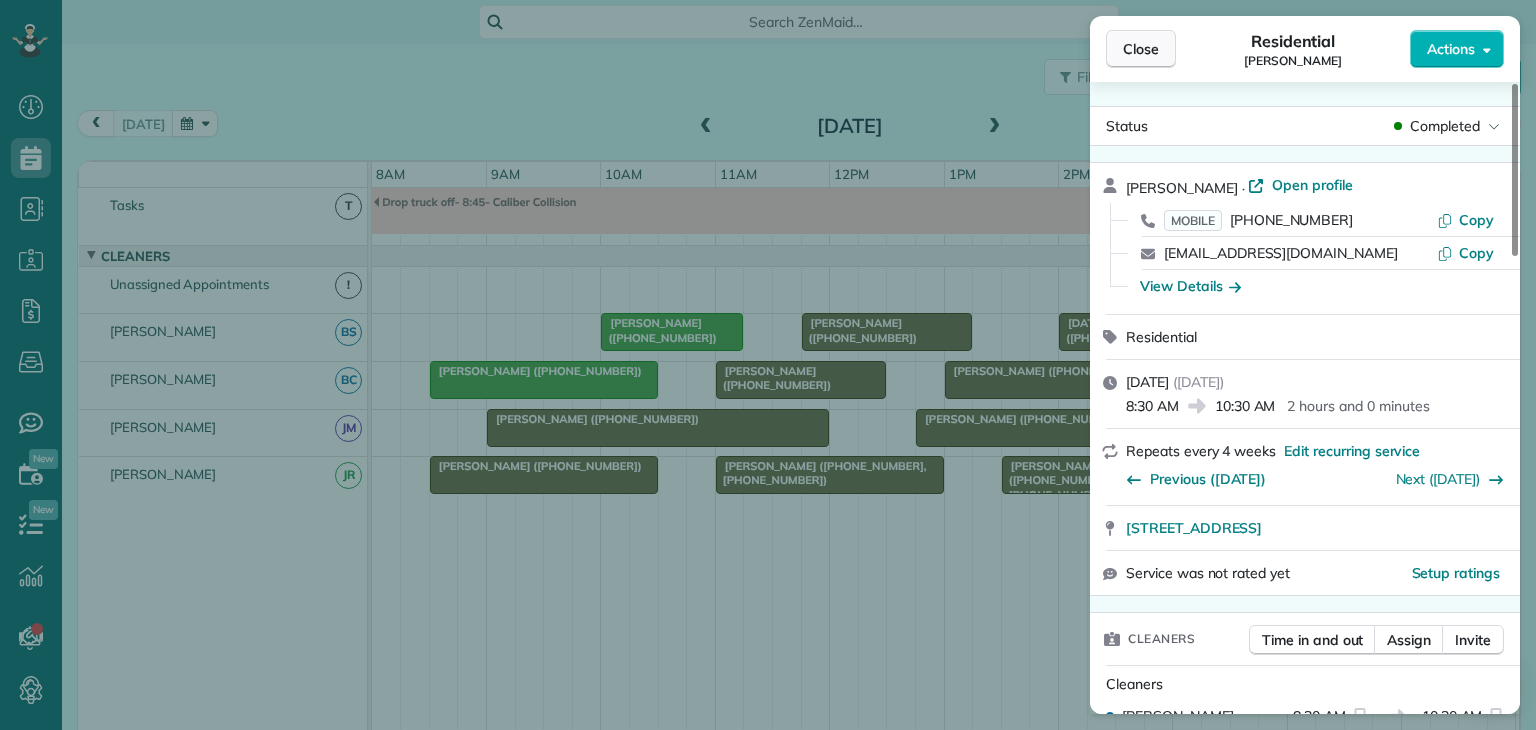 click on "Close" at bounding box center [1141, 49] 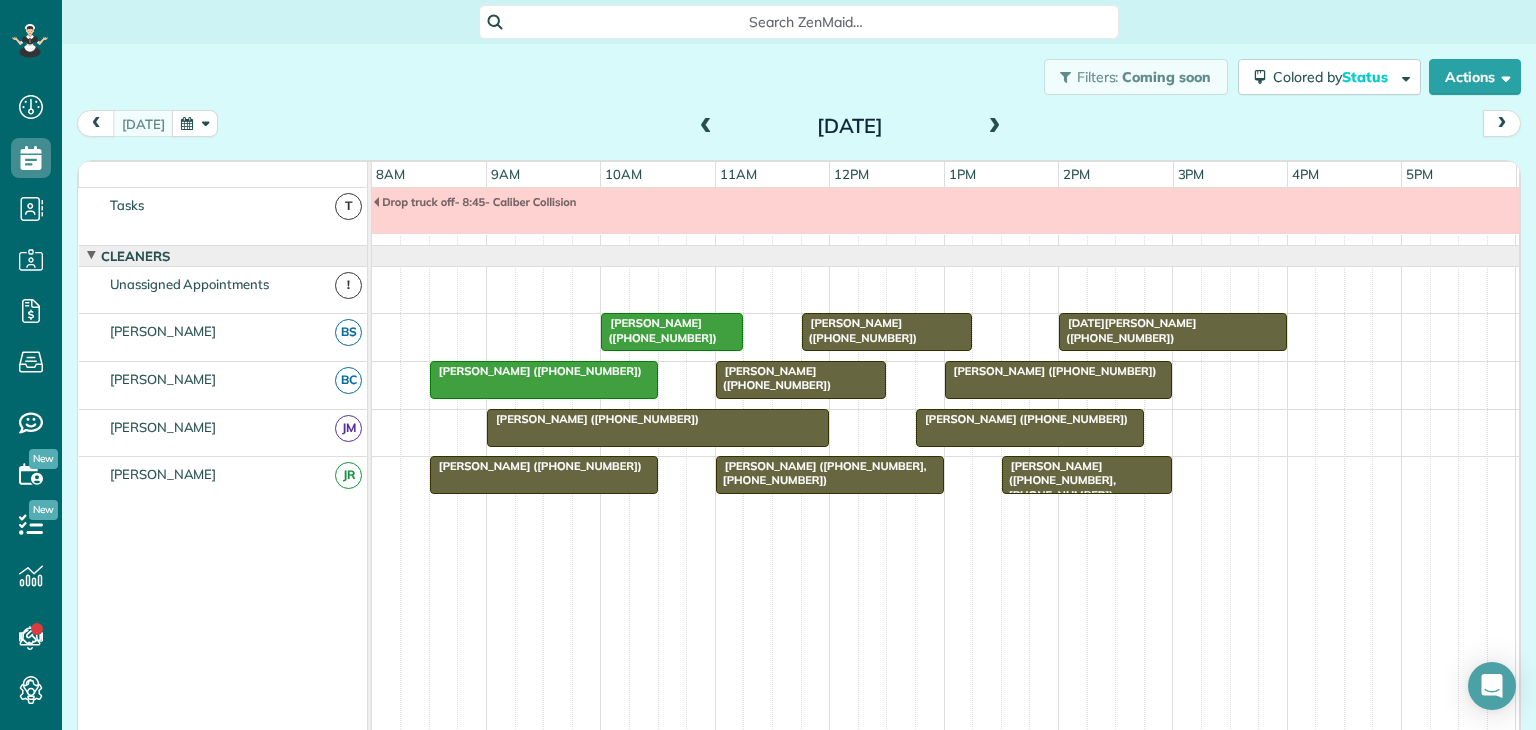 click at bounding box center (544, 475) 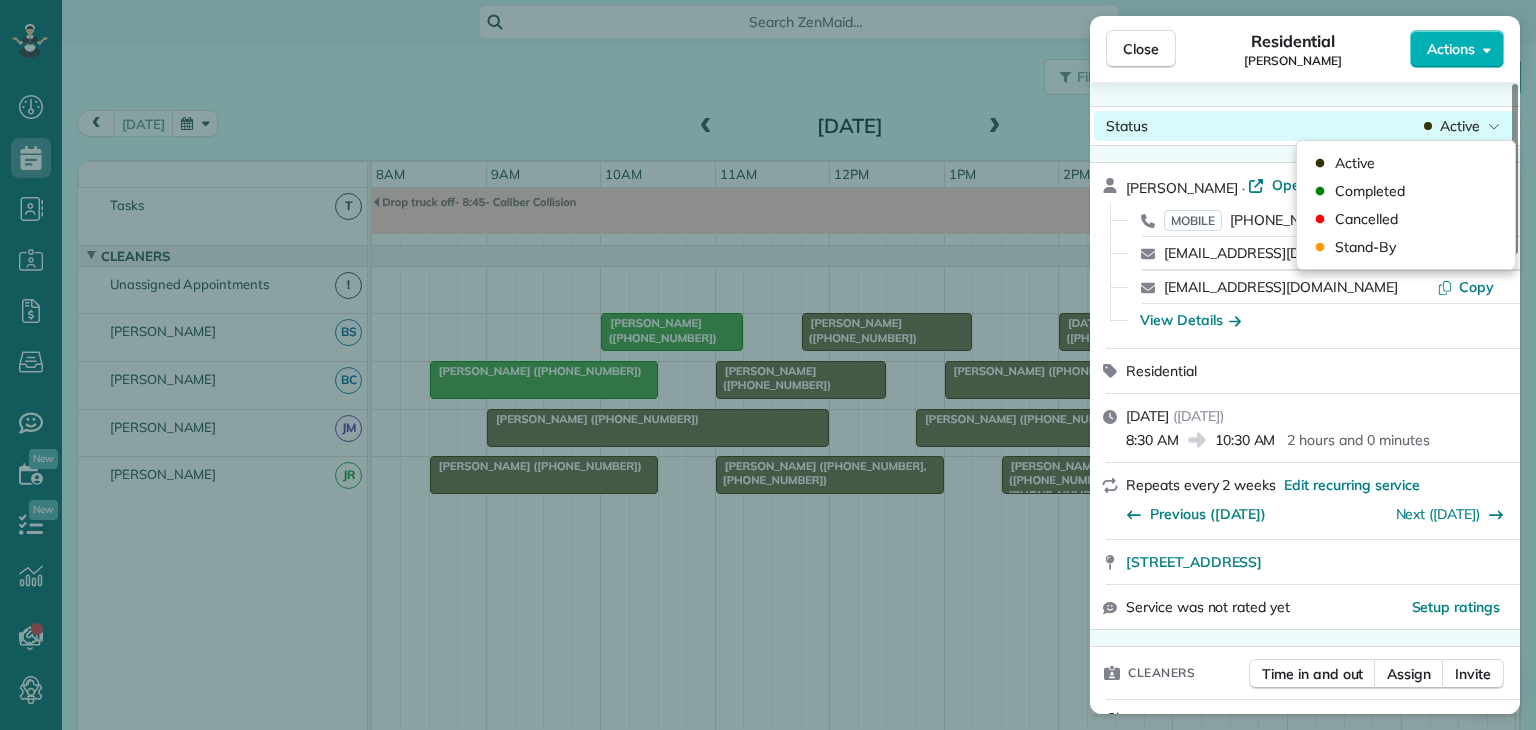 click on "Active" at bounding box center (1460, 126) 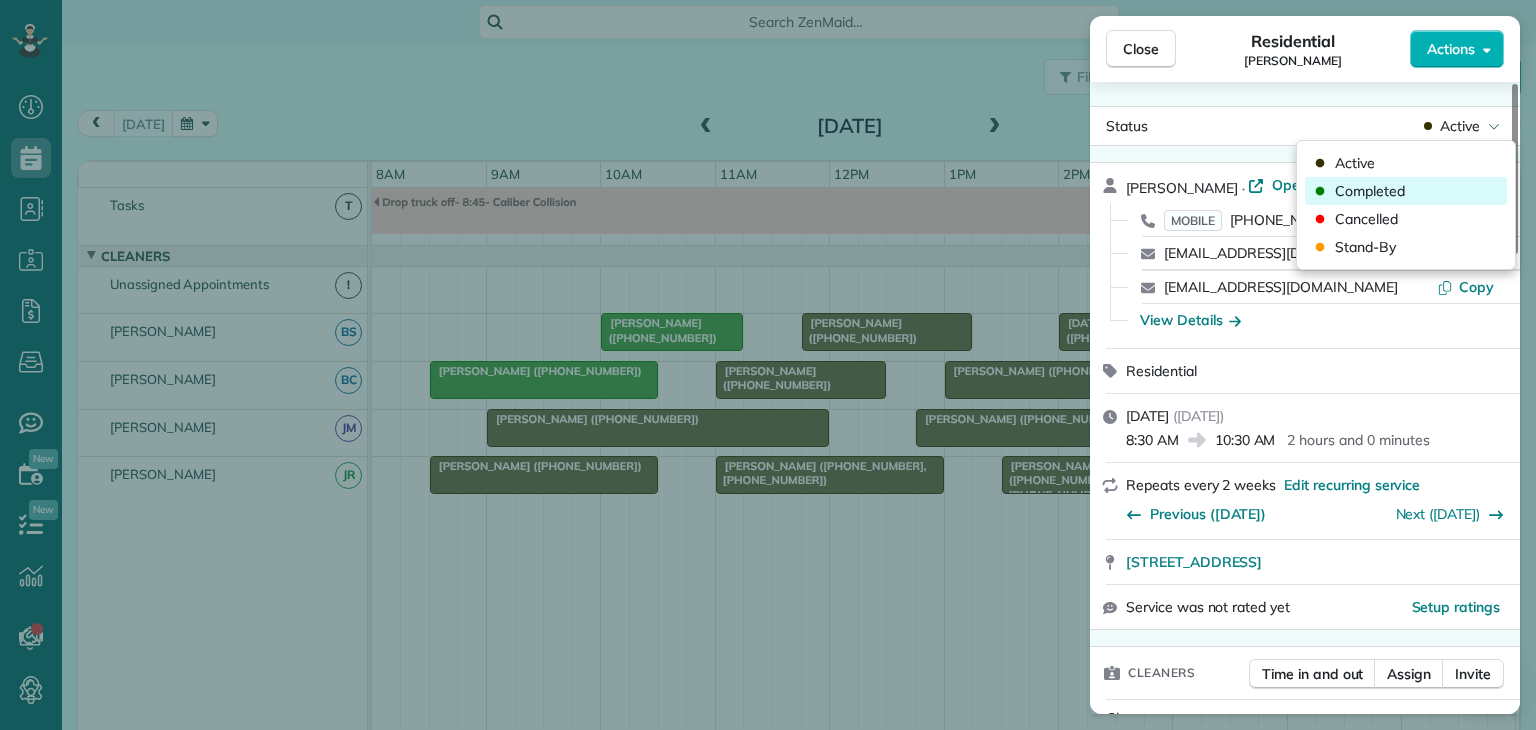 click on "Completed" at bounding box center (1406, 191) 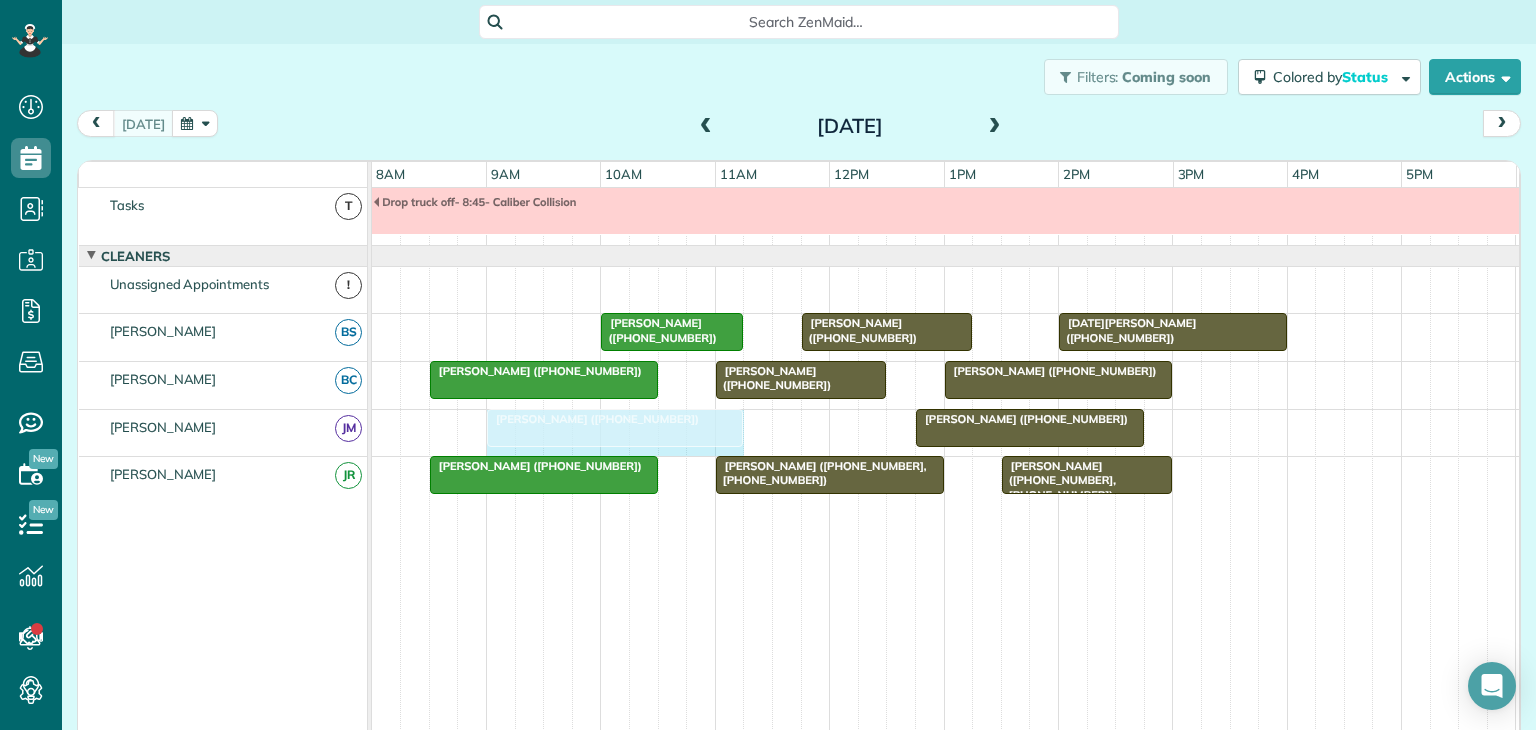 drag, startPoint x: 827, startPoint y: 427, endPoint x: 732, endPoint y: 441, distance: 96.02604 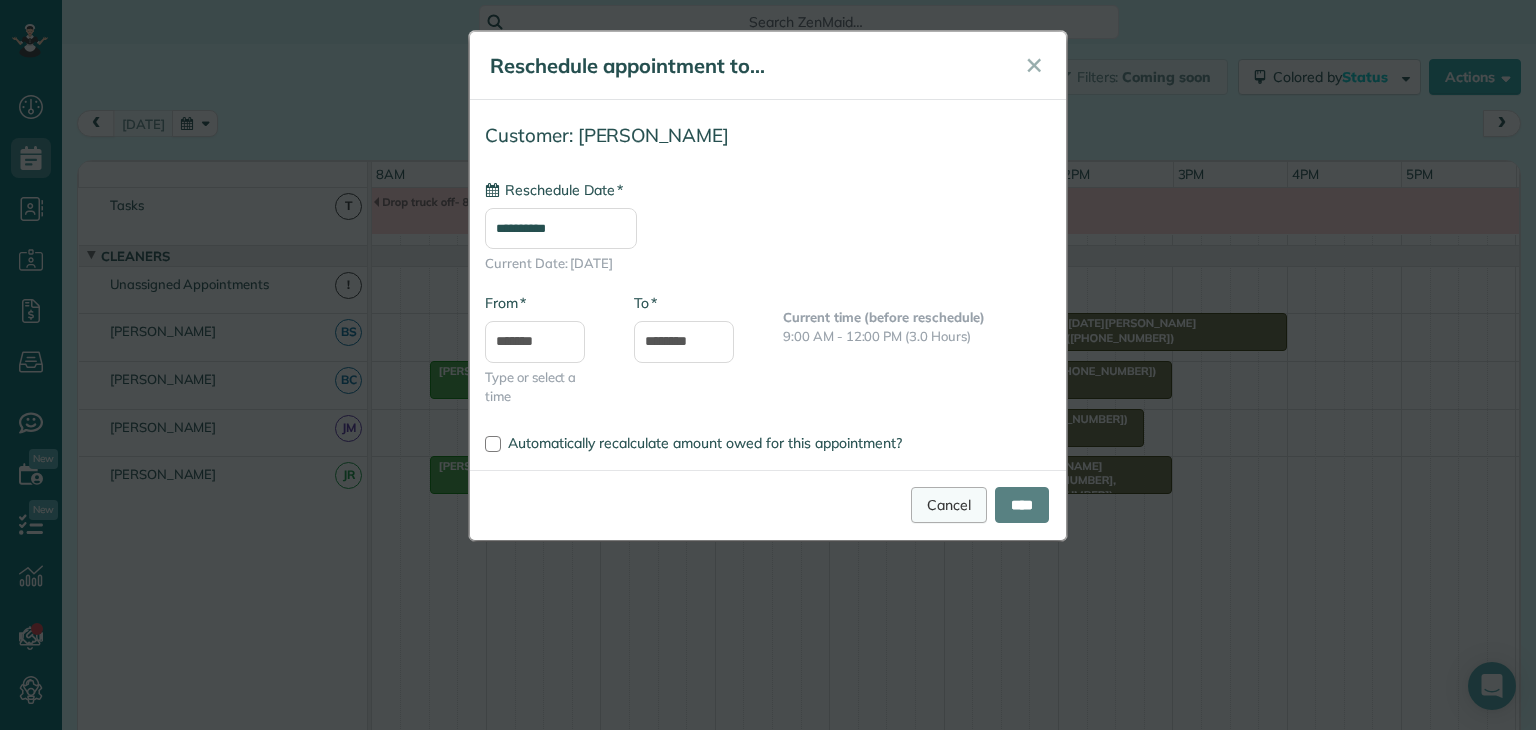 type on "**********" 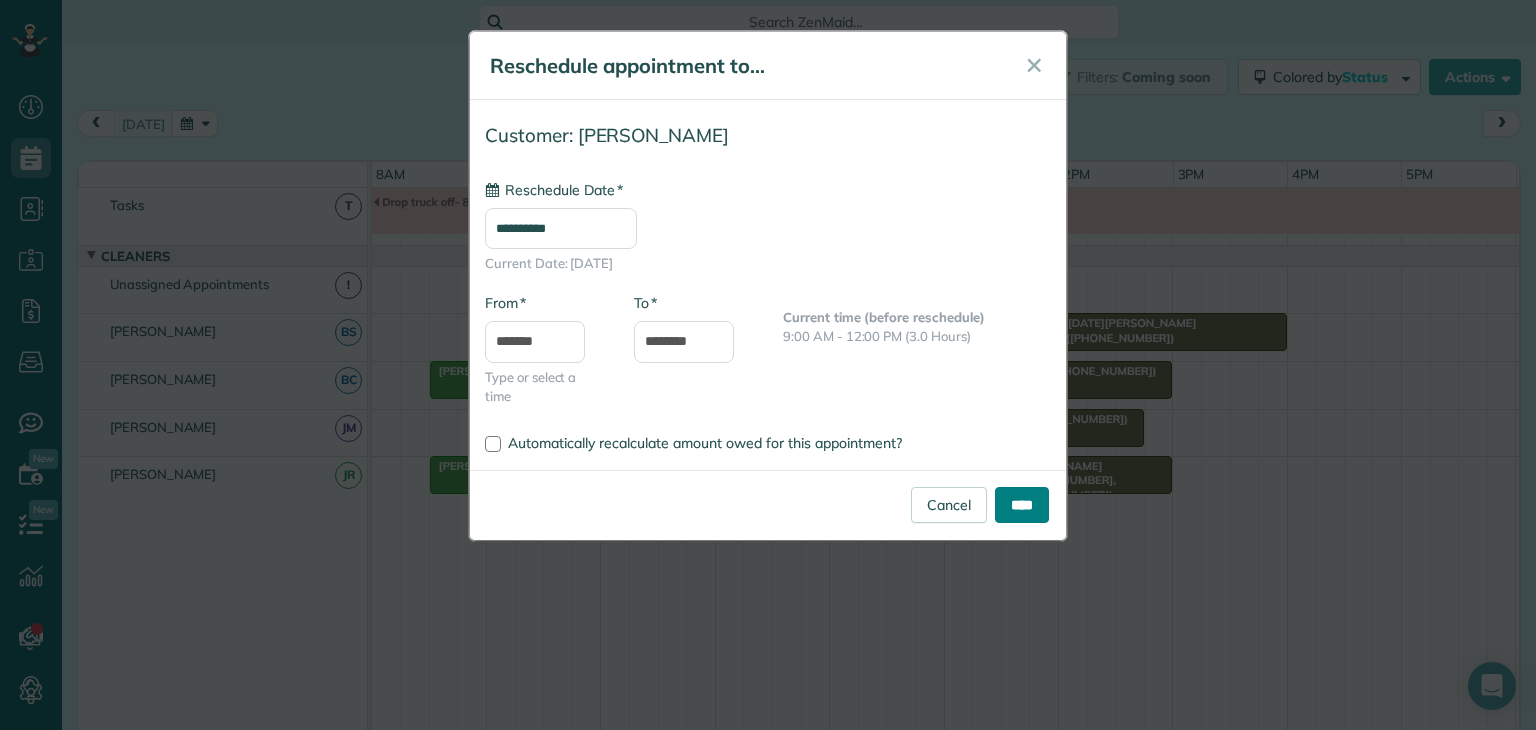 click on "****" at bounding box center [1022, 505] 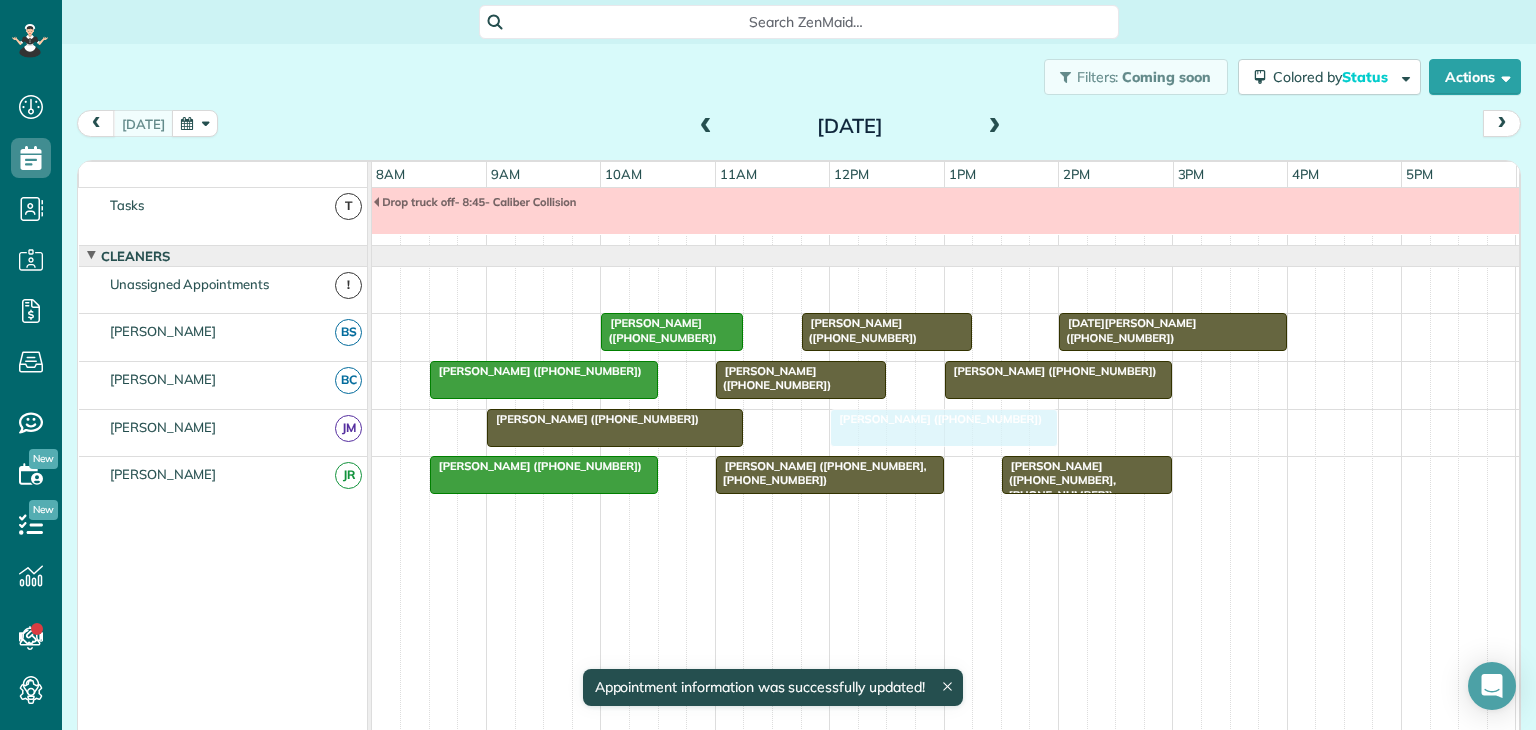 drag, startPoint x: 1002, startPoint y: 428, endPoint x: 915, endPoint y: 430, distance: 87.02299 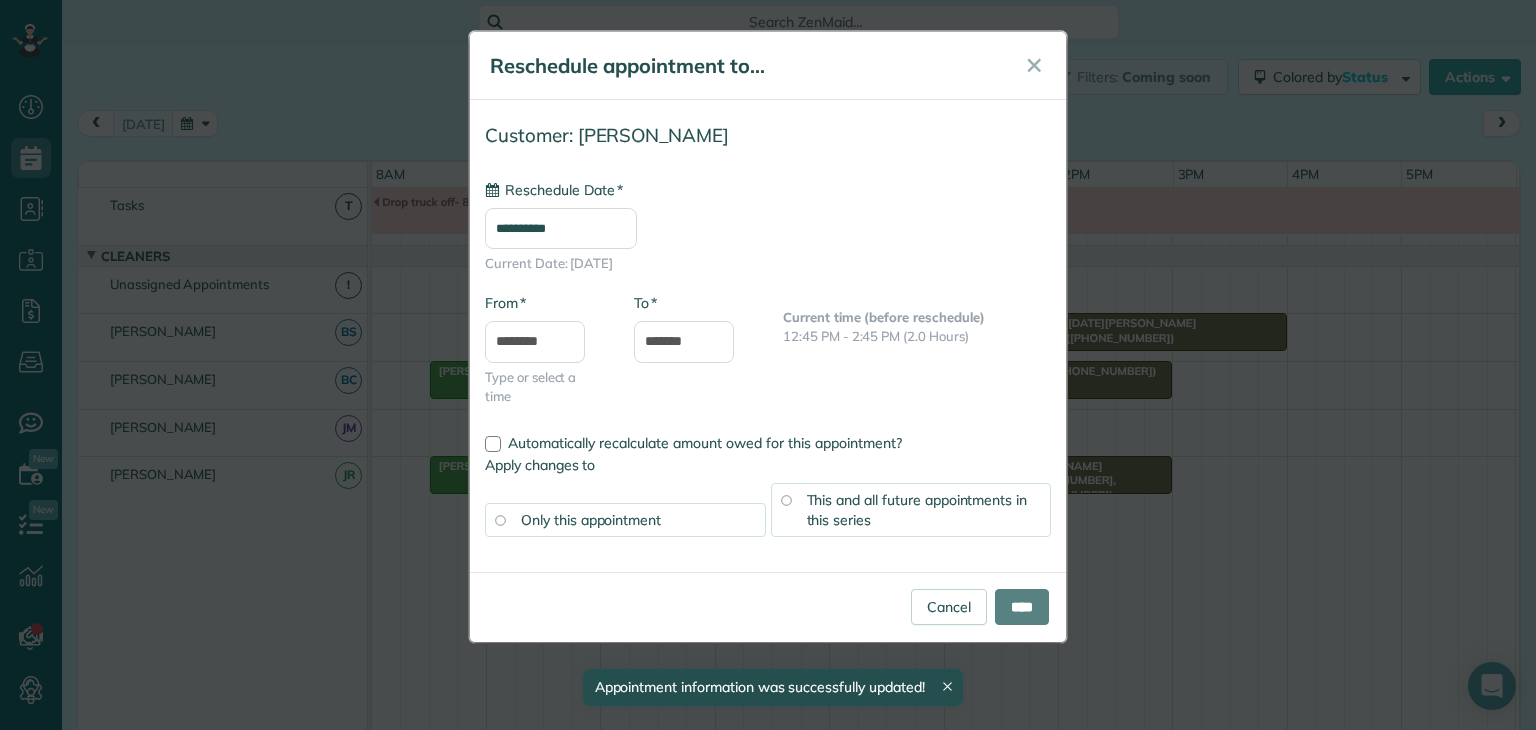 type on "**********" 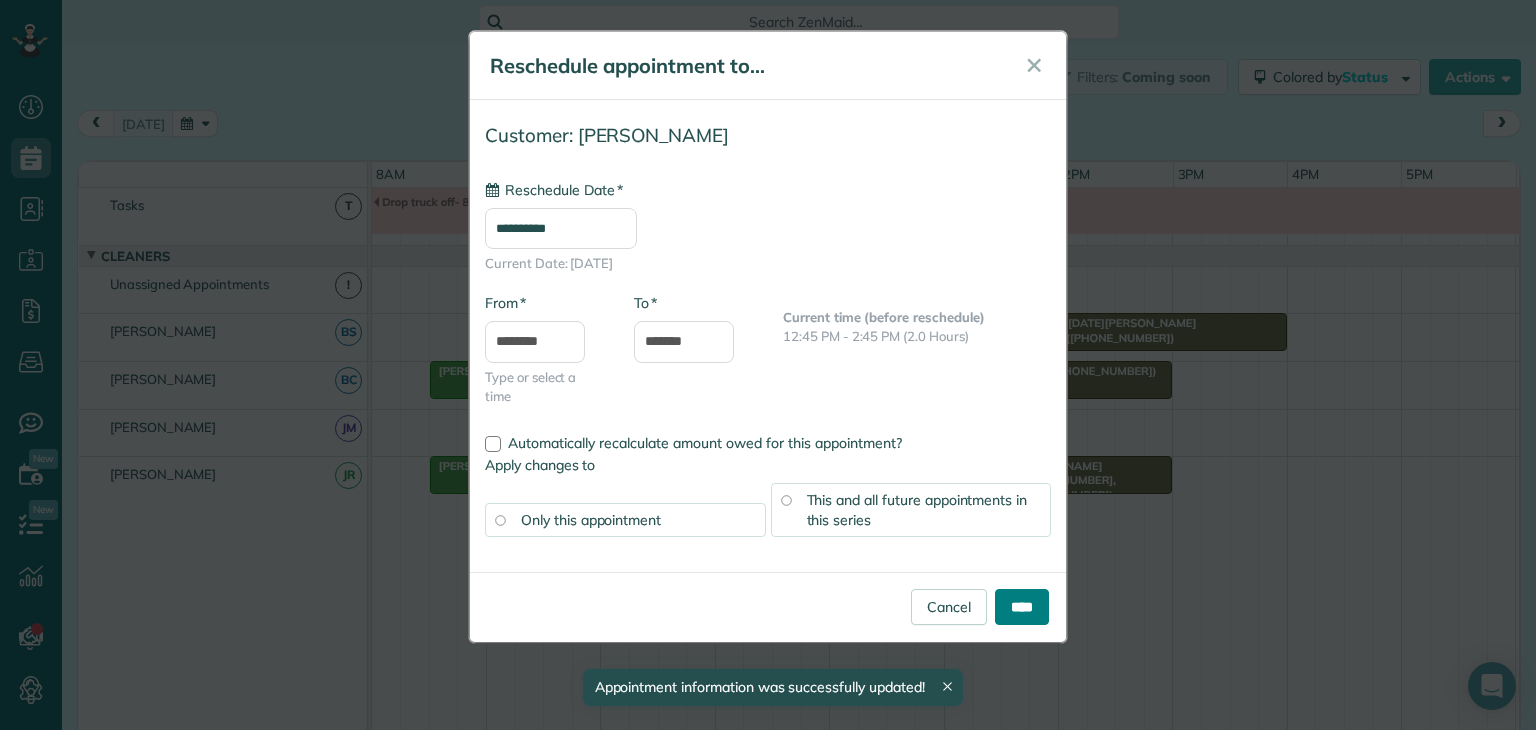 click on "****" at bounding box center (1022, 607) 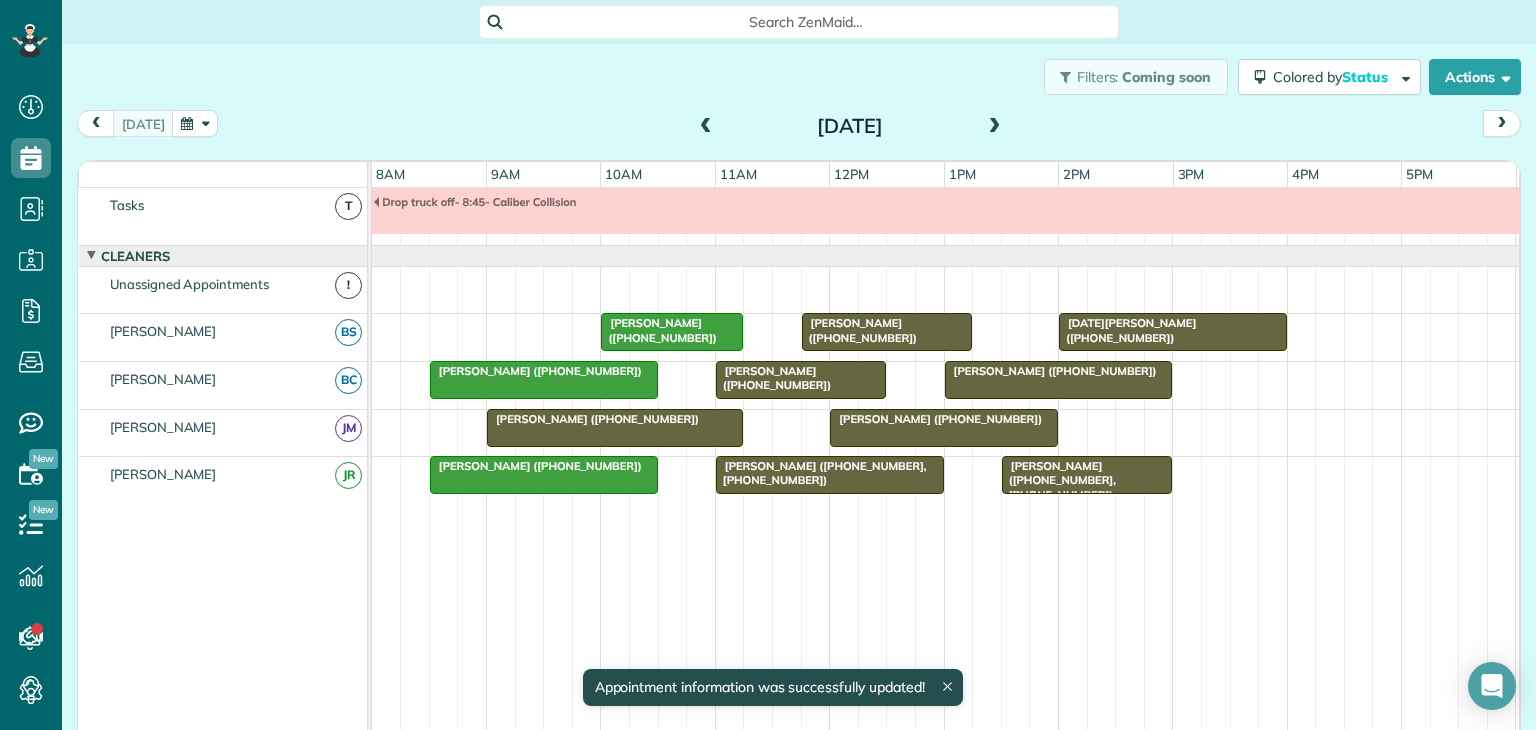 click at bounding box center (615, 428) 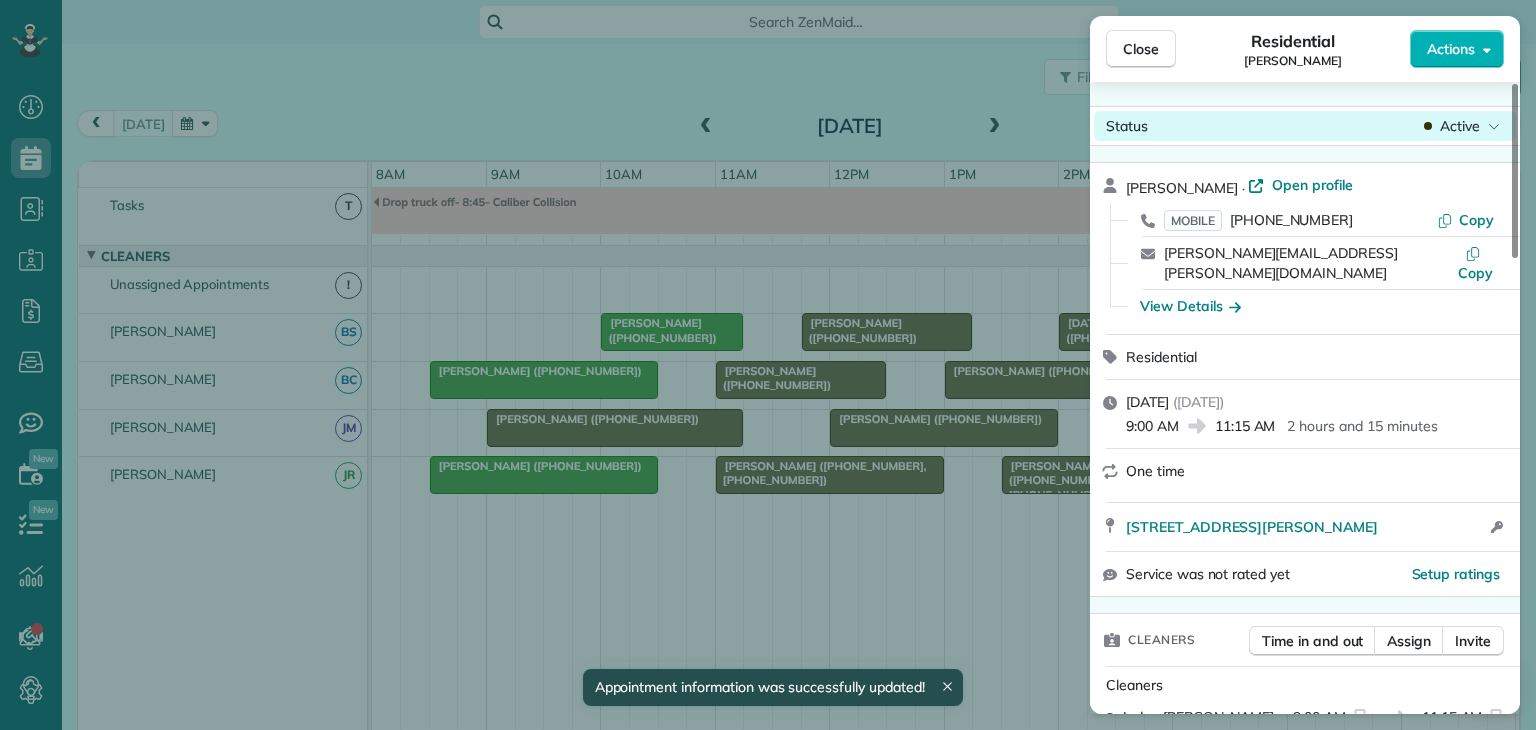 click on "Active" at bounding box center (1460, 126) 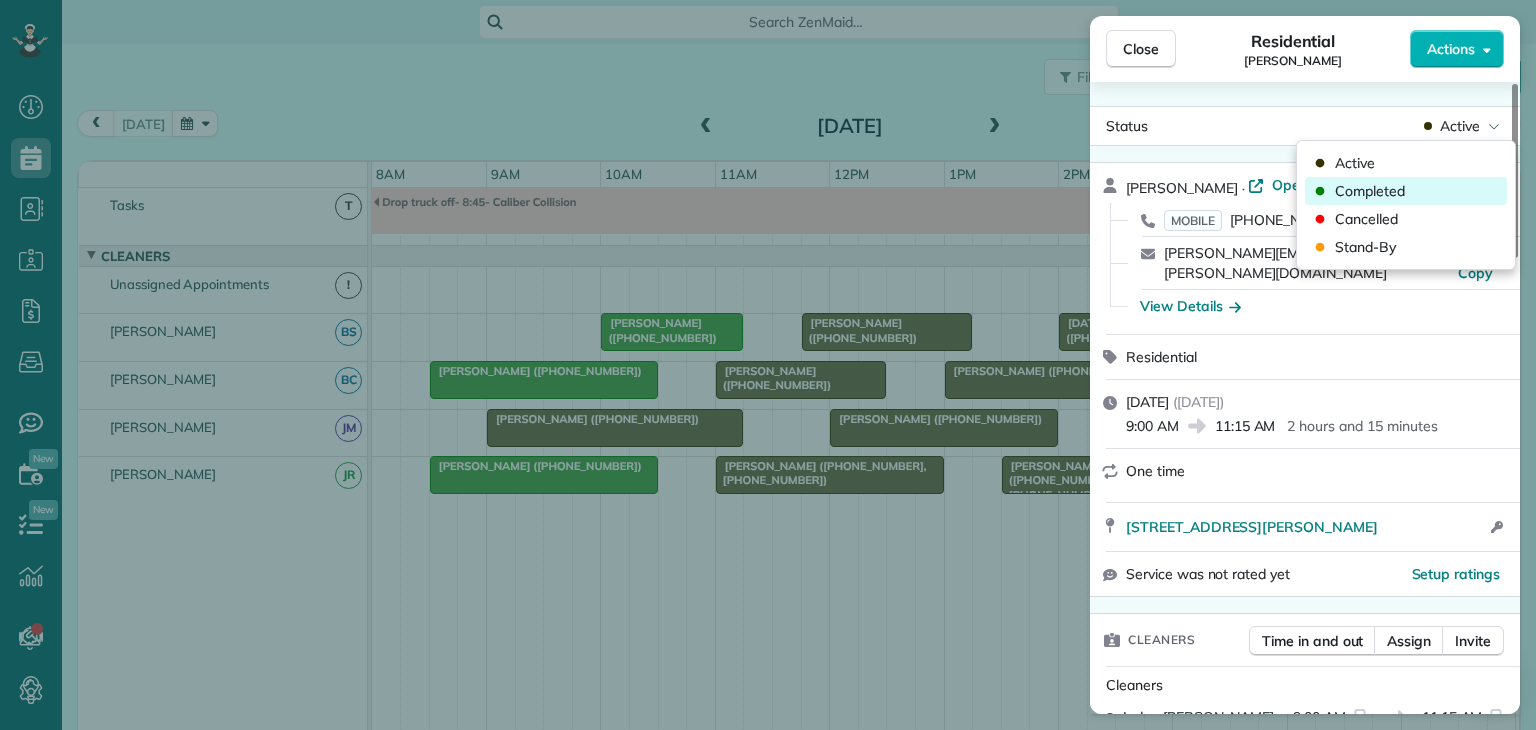 click on "Completed" at bounding box center (1406, 191) 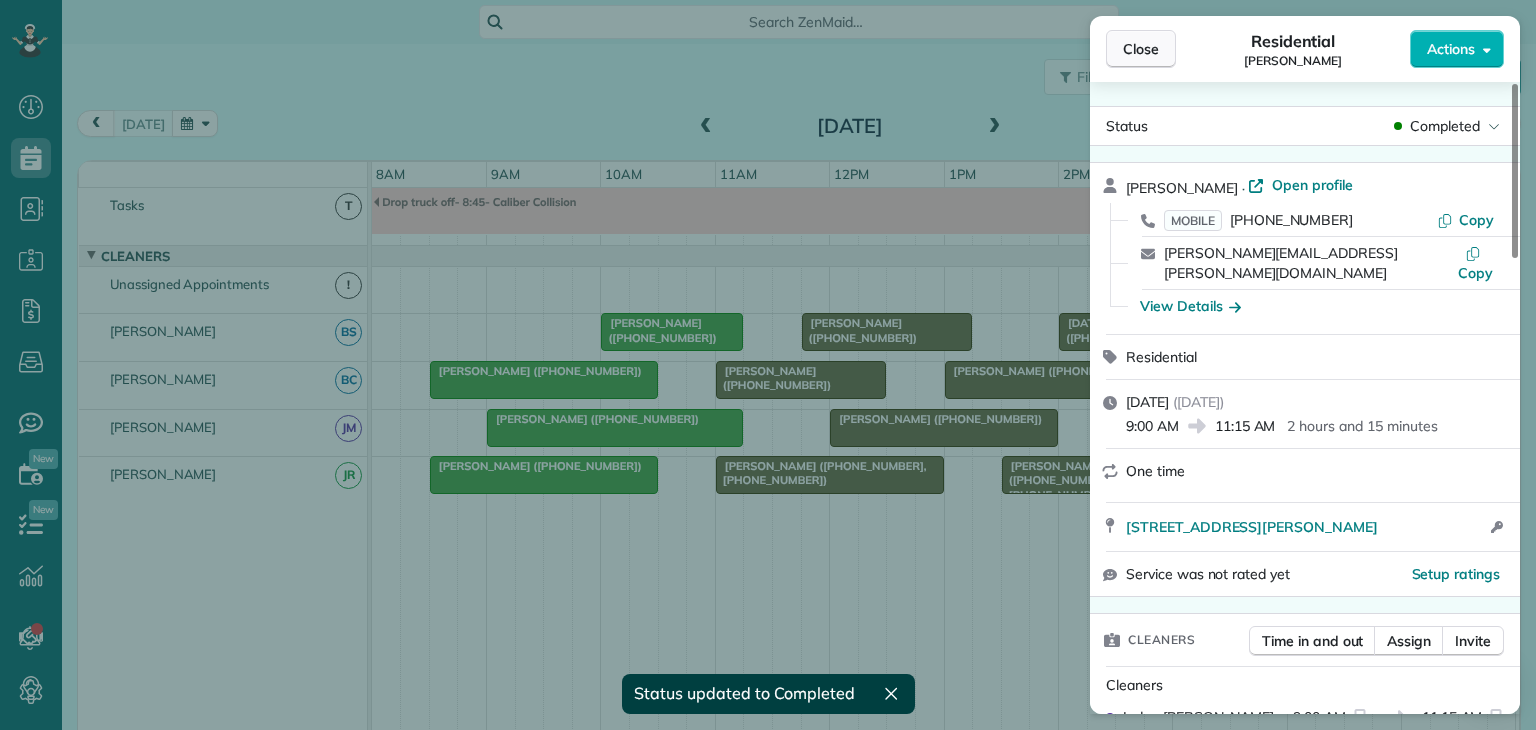 click on "Close" at bounding box center (1141, 49) 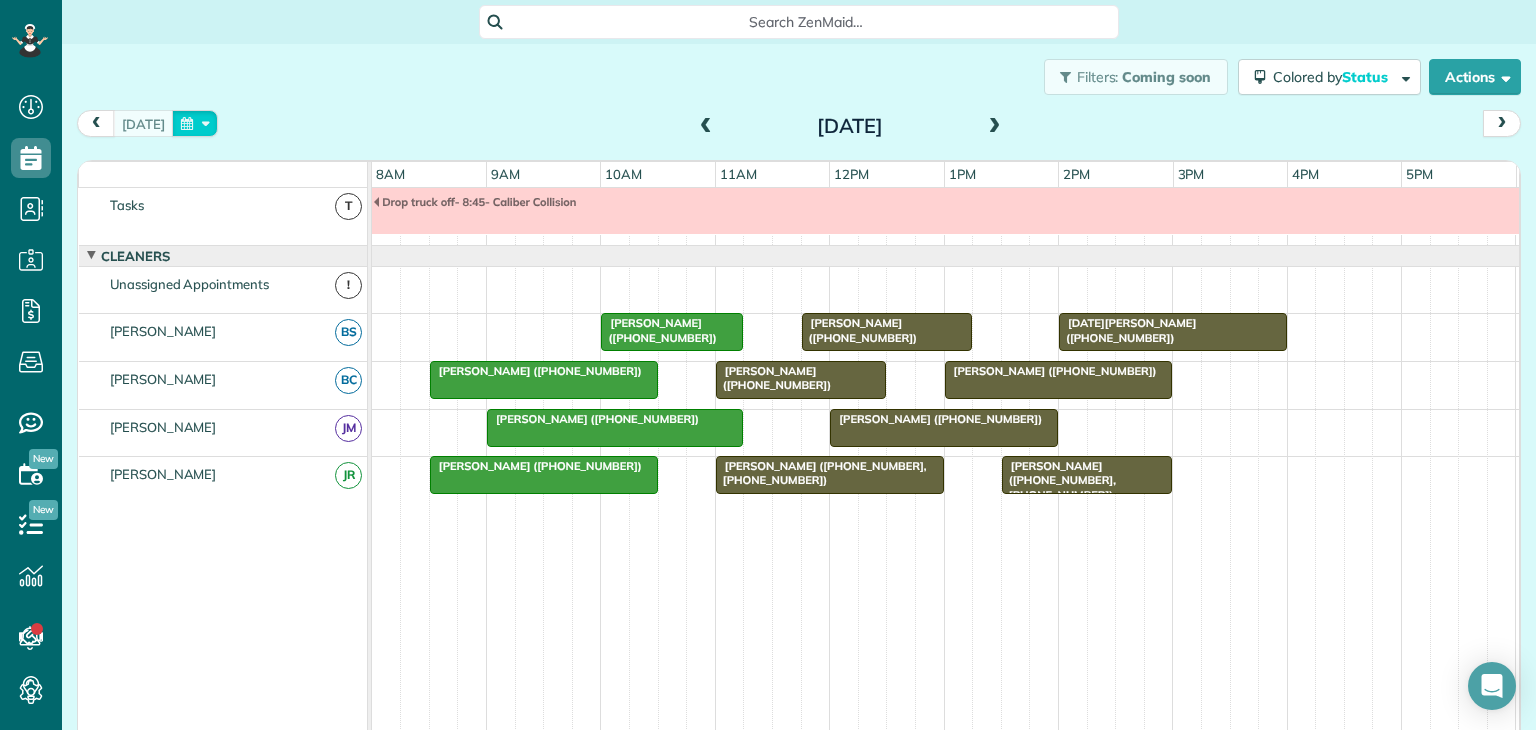 click at bounding box center [195, 123] 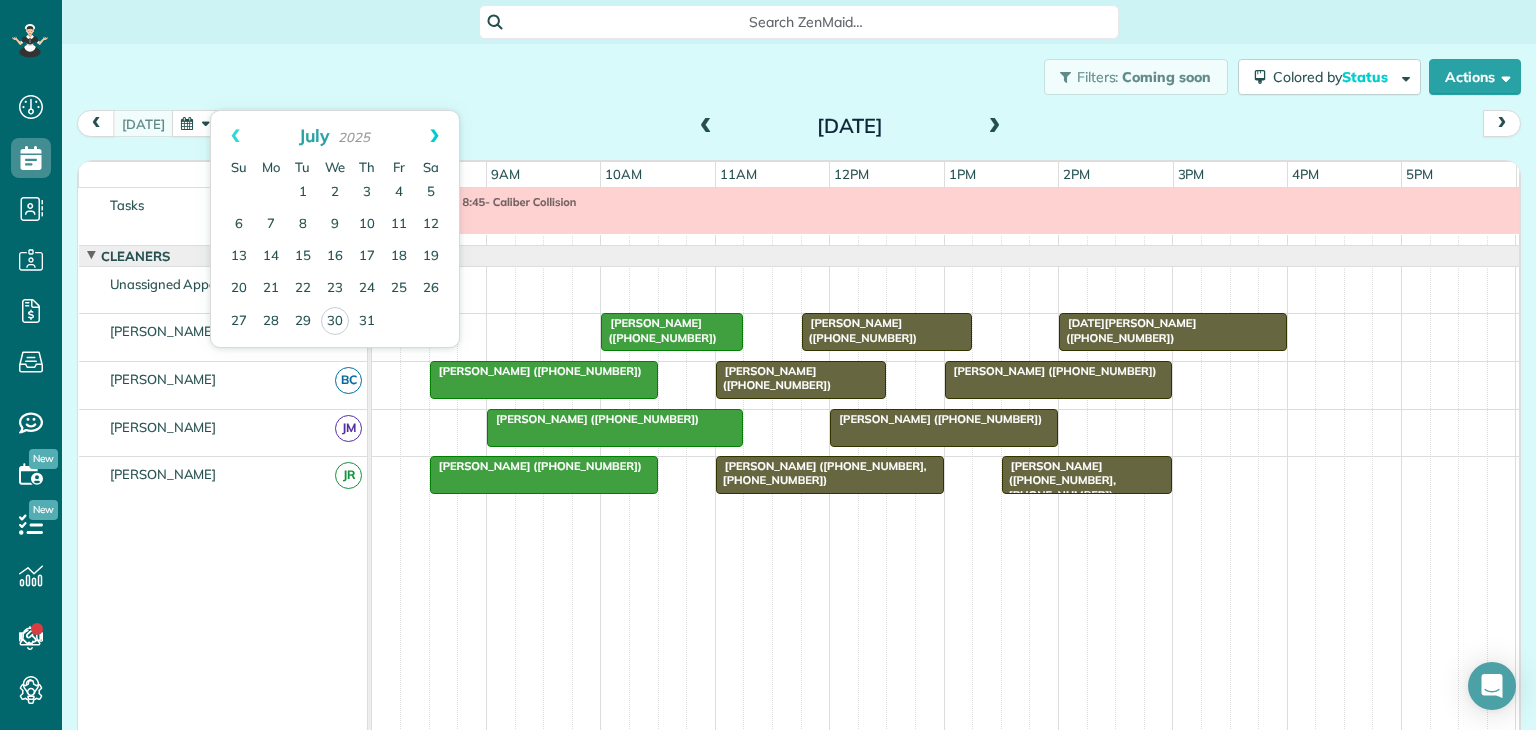 click on "Next" at bounding box center (434, 136) 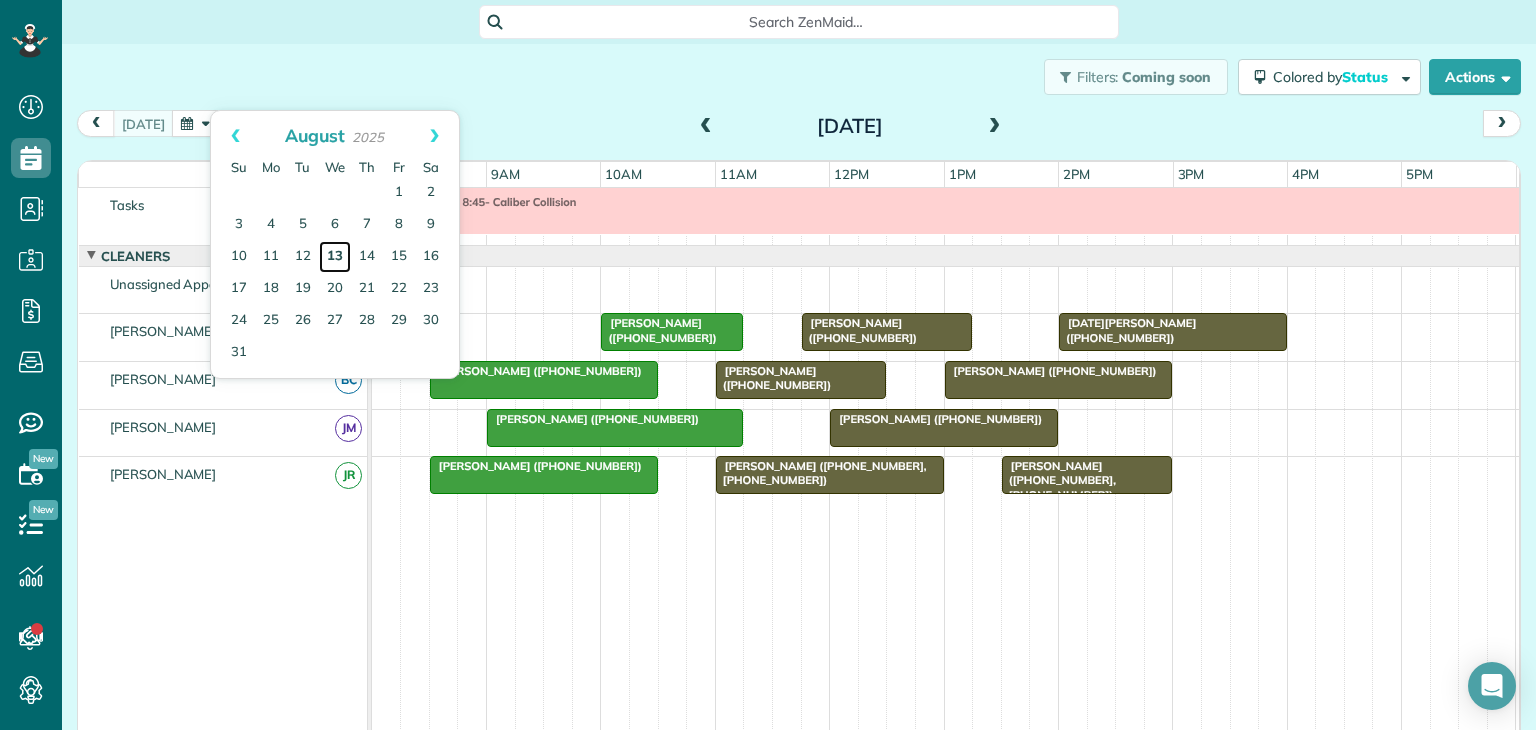 click on "13" at bounding box center [335, 257] 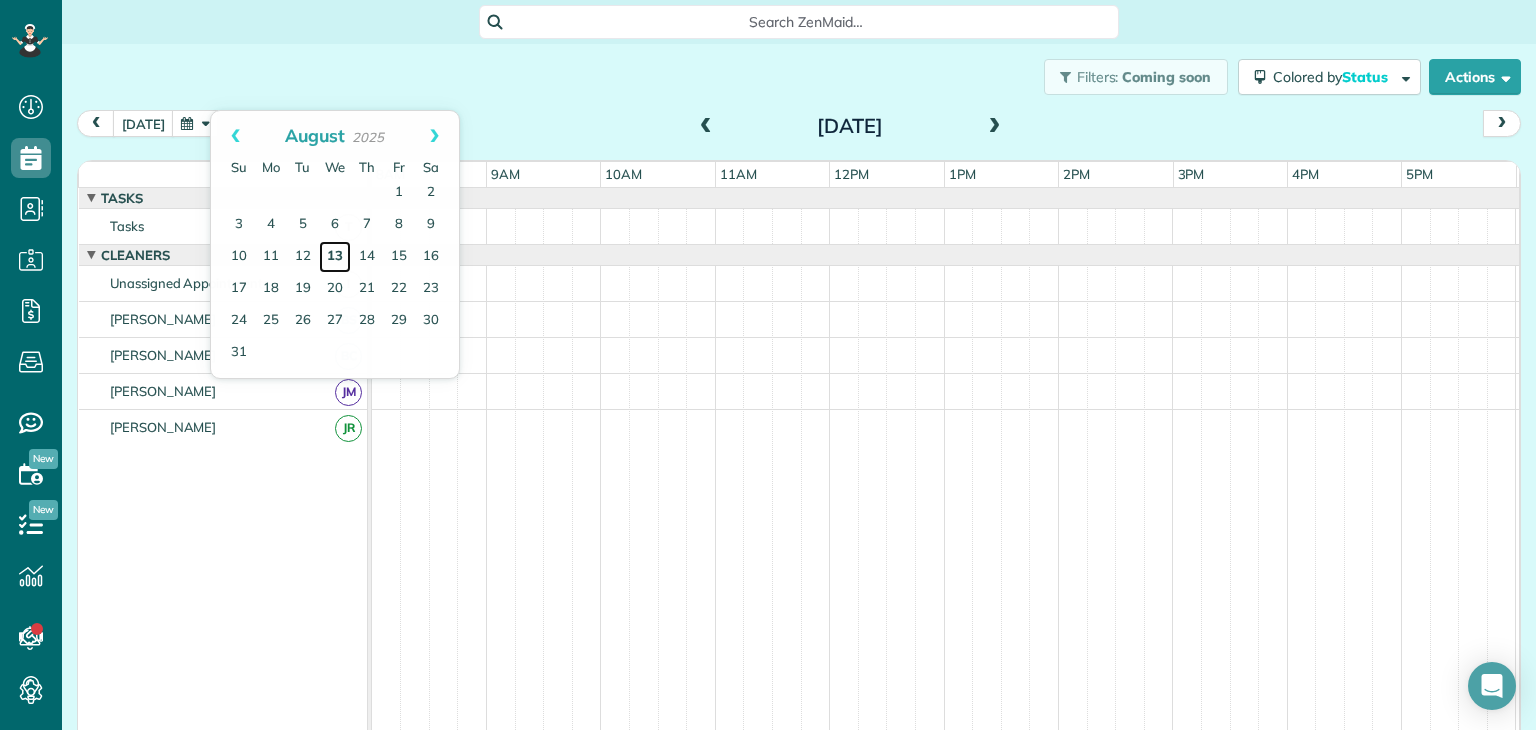 scroll, scrollTop: 0, scrollLeft: 0, axis: both 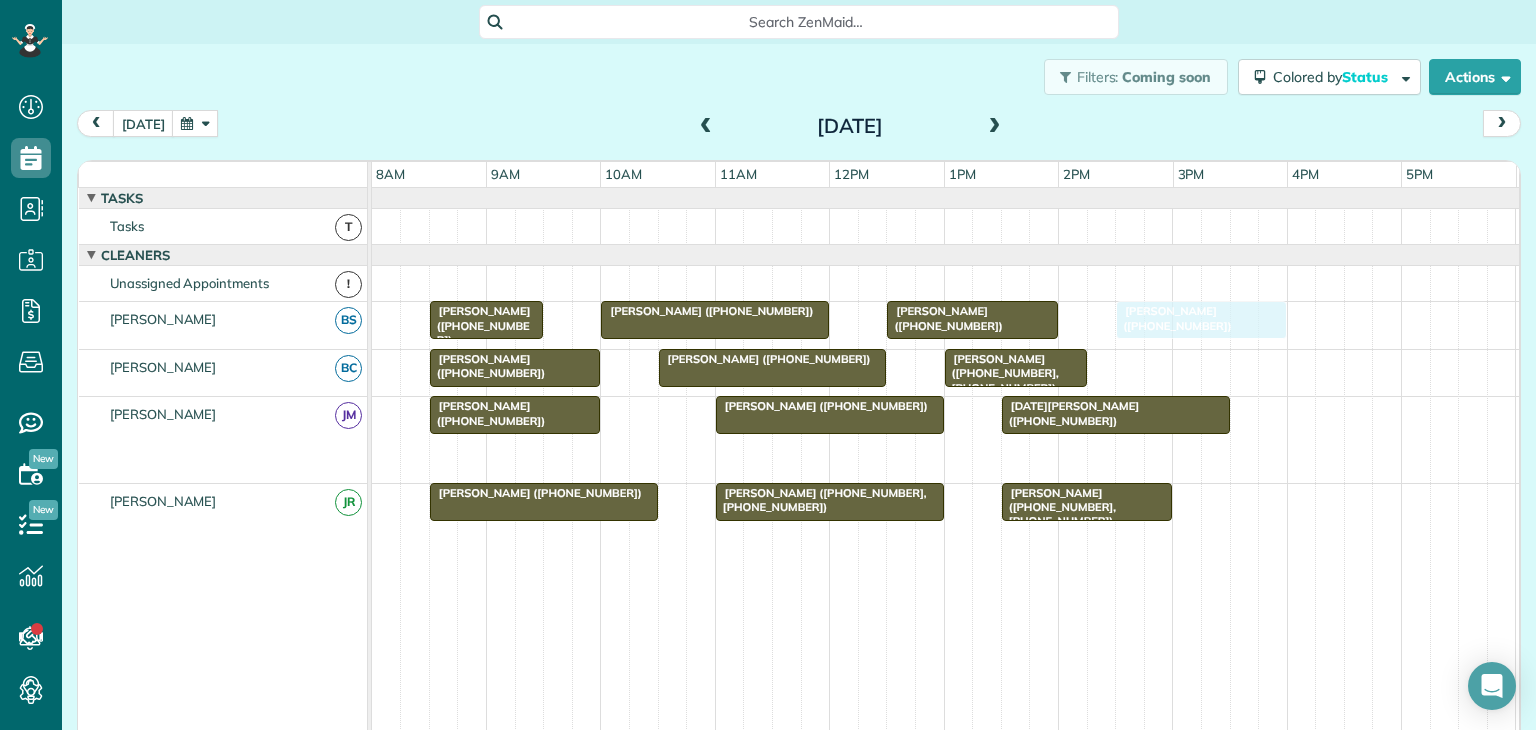 drag, startPoint x: 535, startPoint y: 463, endPoint x: 1159, endPoint y: 342, distance: 635.6233 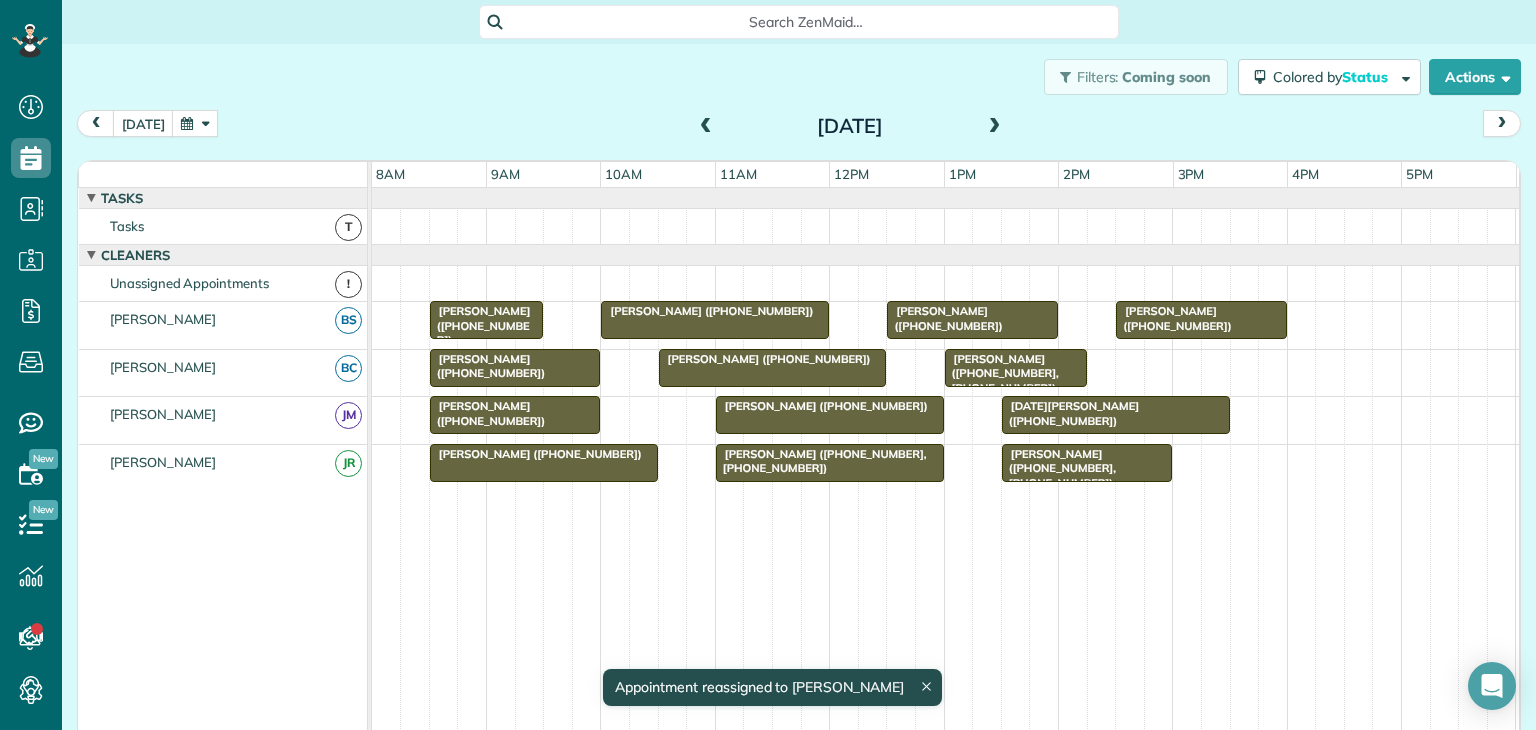 click at bounding box center [995, 127] 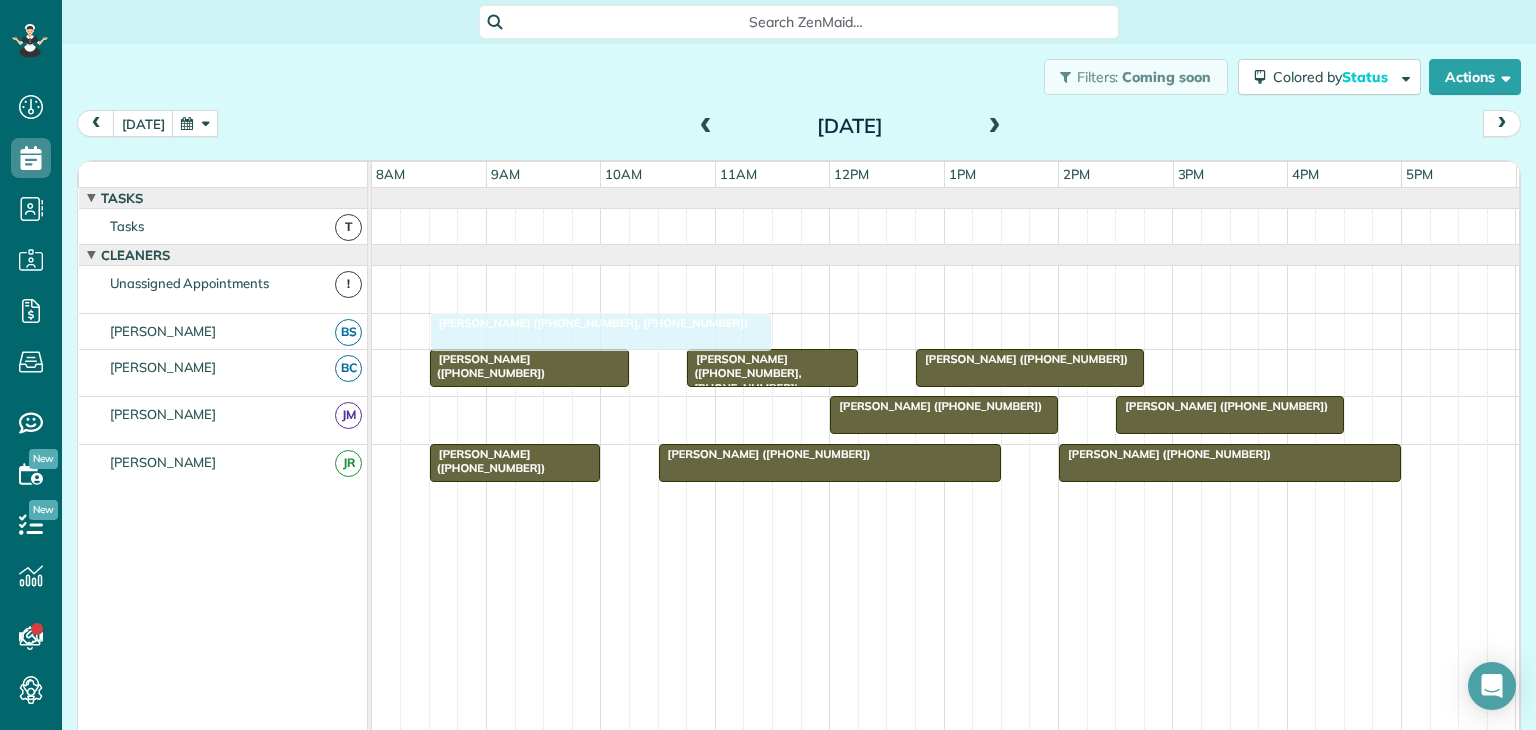 drag, startPoint x: 689, startPoint y: 422, endPoint x: 702, endPoint y: 333, distance: 89.94443 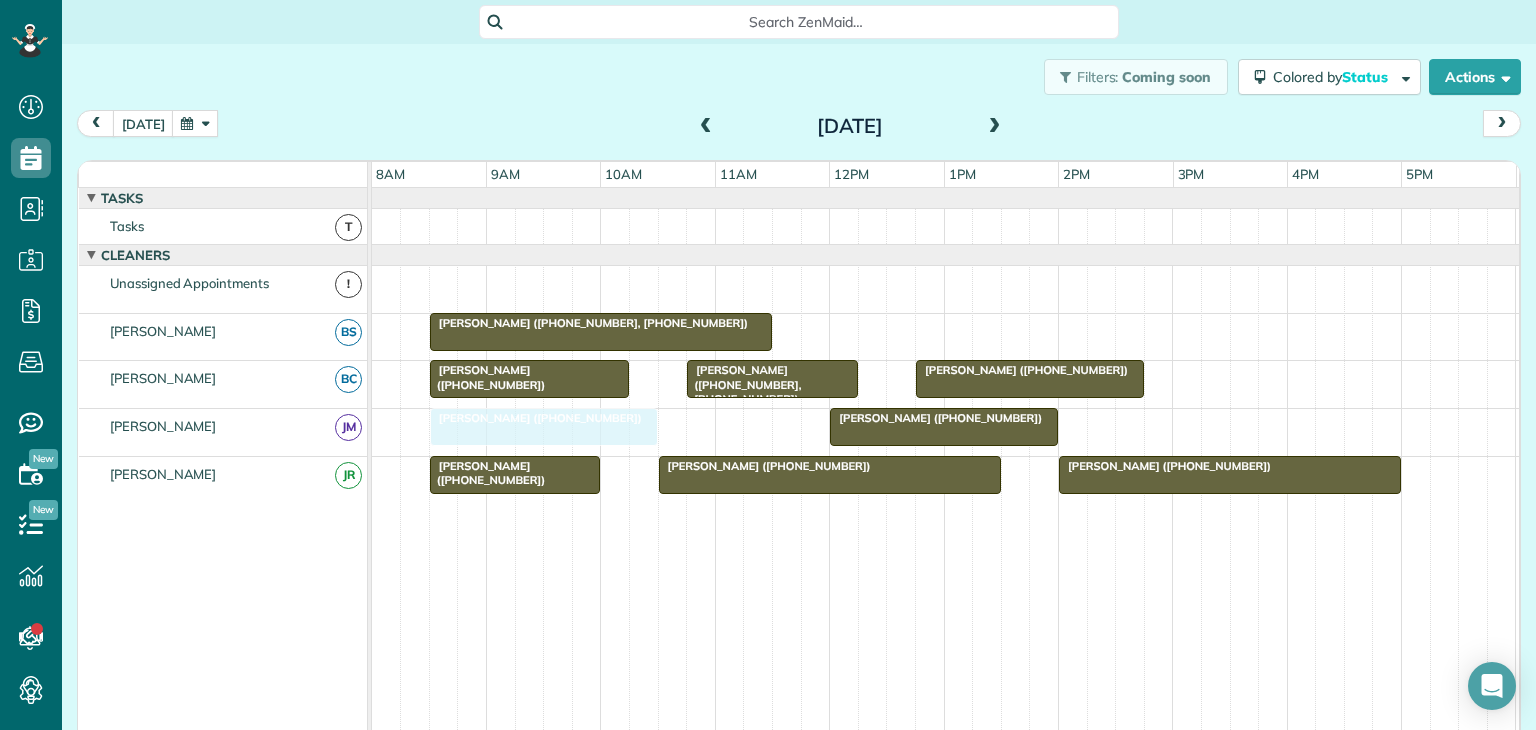 drag, startPoint x: 1191, startPoint y: 422, endPoint x: 498, endPoint y: 420, distance: 693.00287 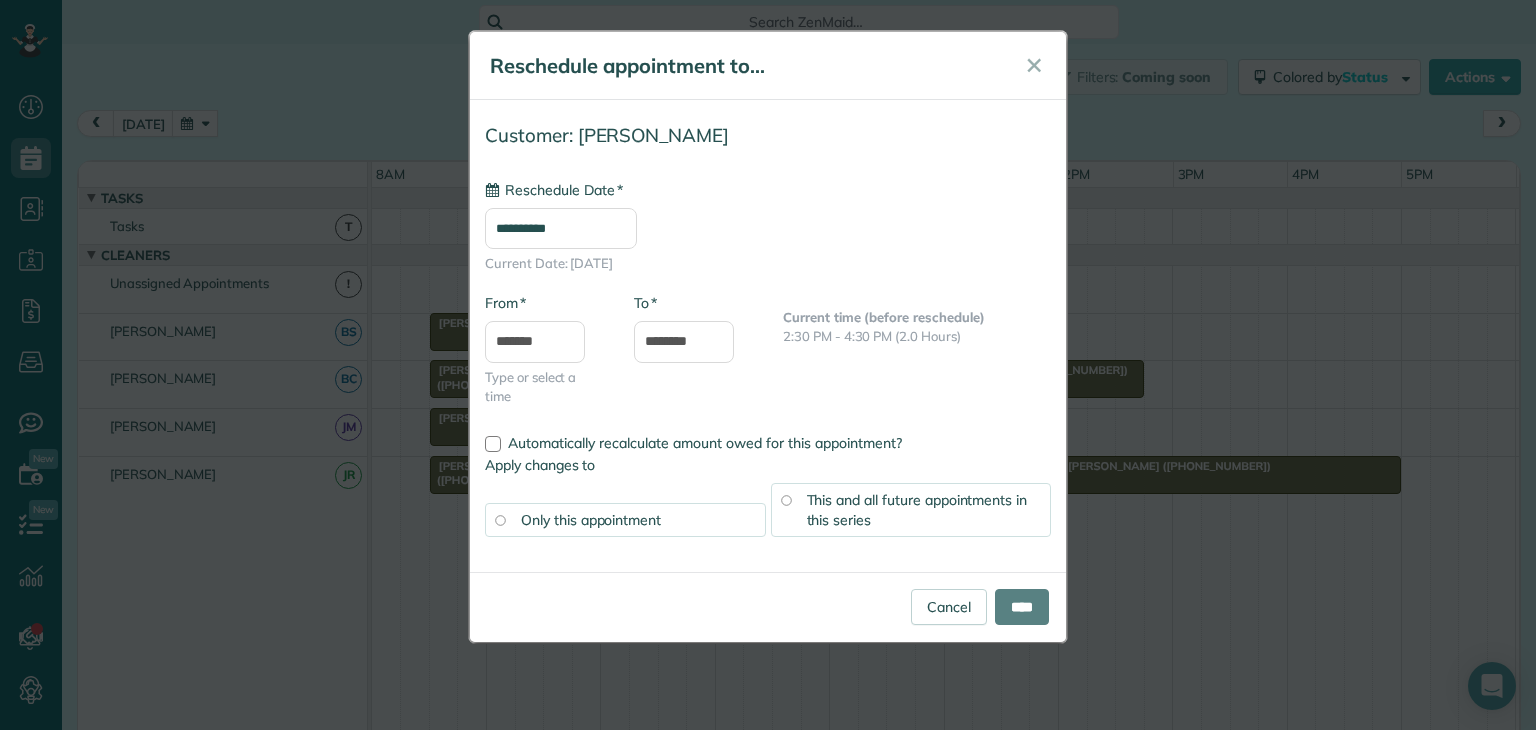 type on "**********" 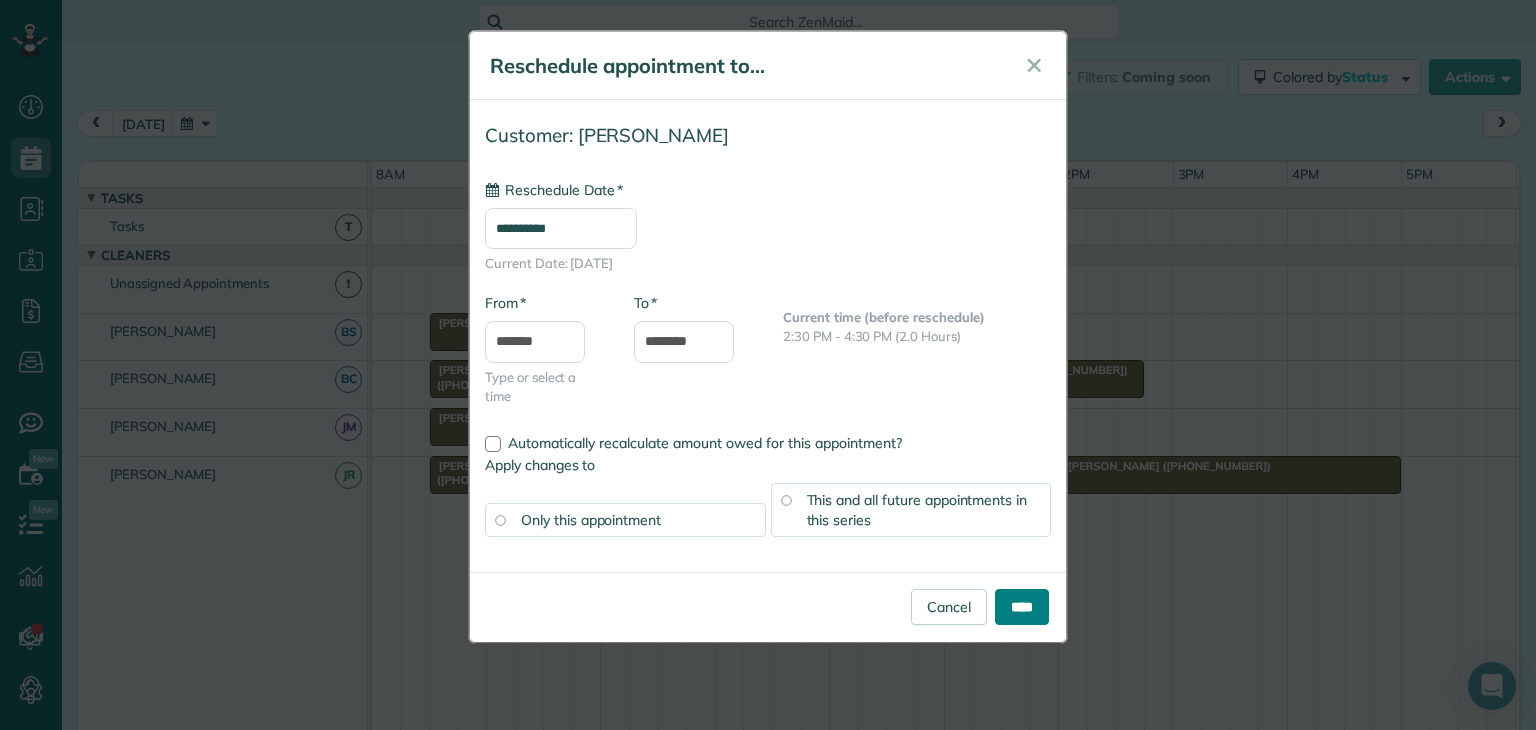 click on "****" at bounding box center [1022, 607] 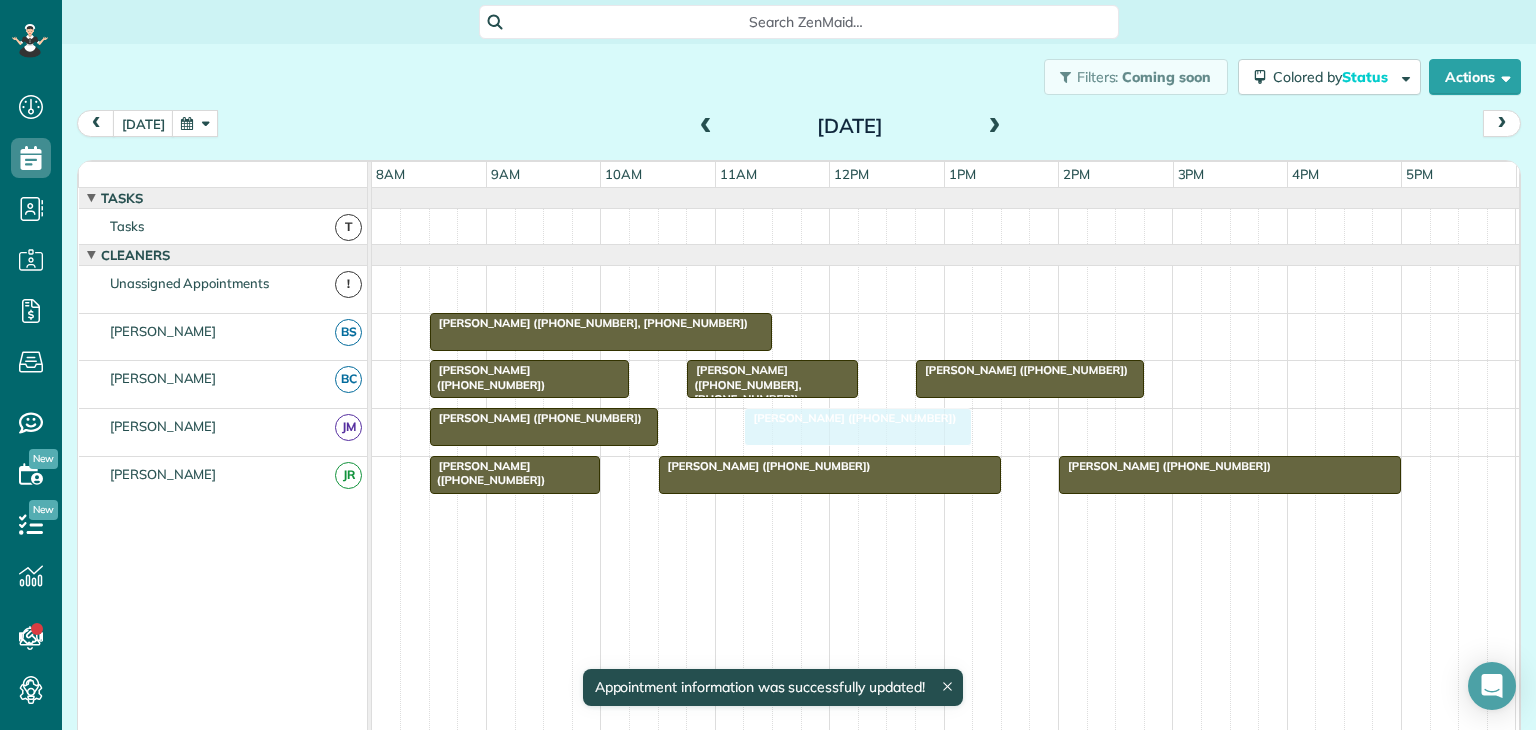 drag, startPoint x: 916, startPoint y: 432, endPoint x: 836, endPoint y: 445, distance: 81.04937 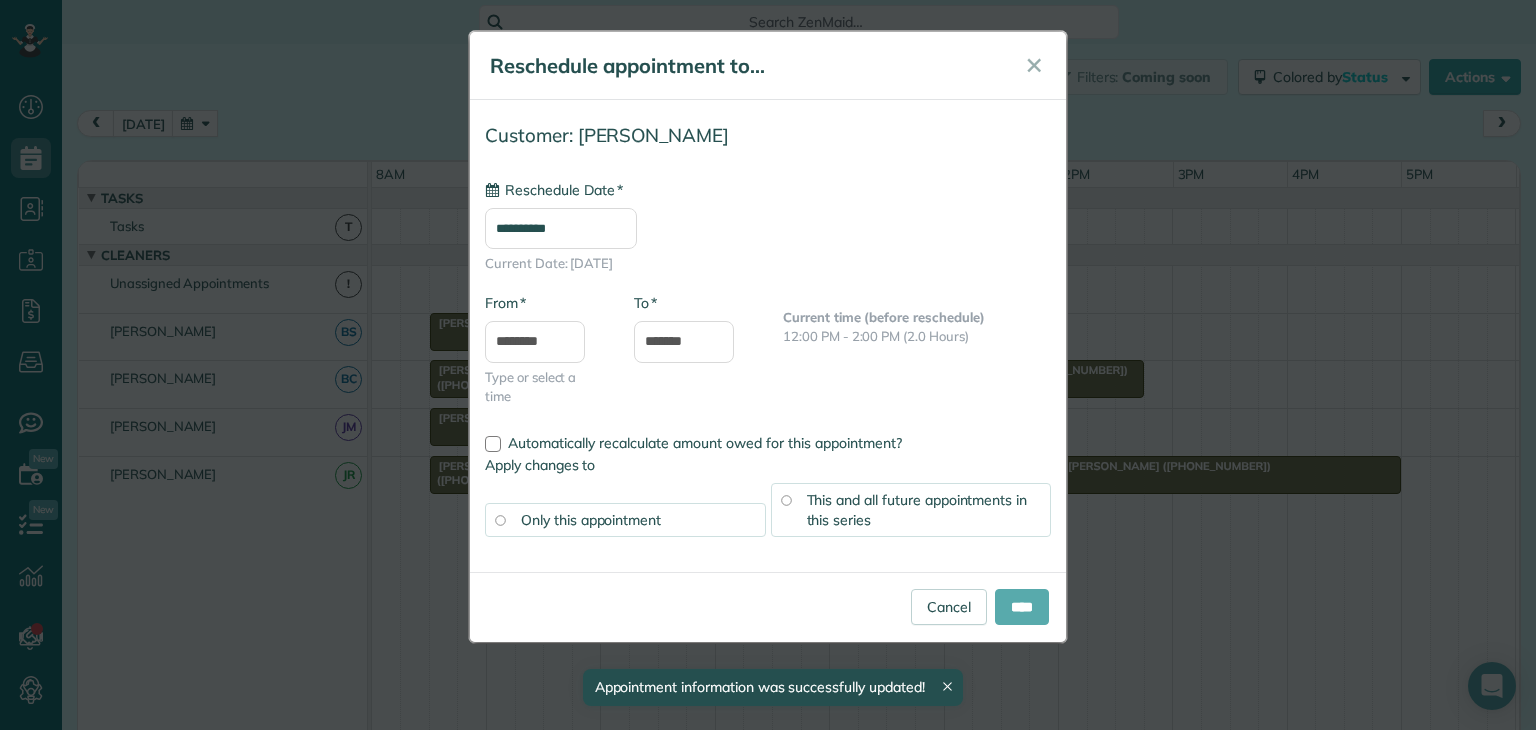 type on "**********" 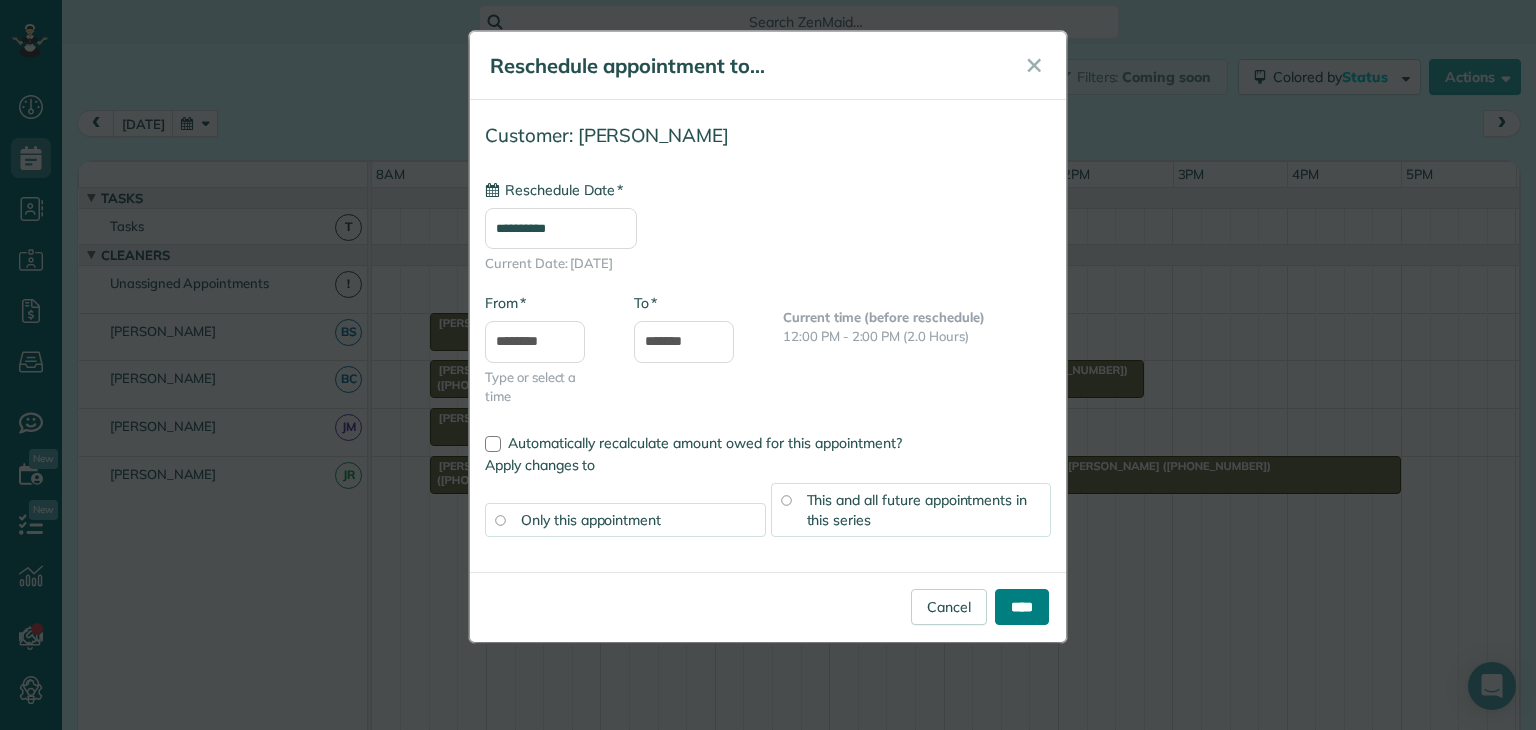 click on "****" at bounding box center (1022, 607) 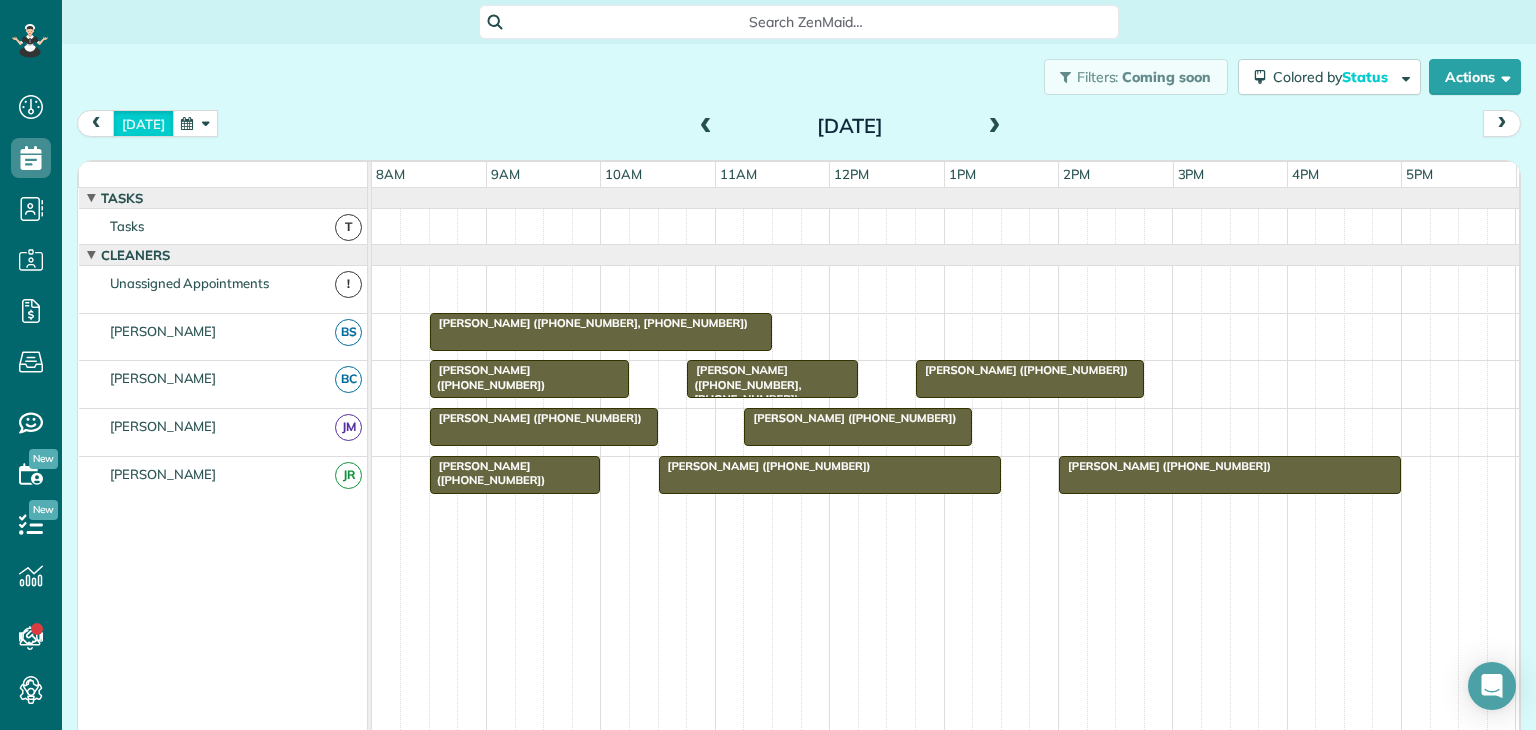 click on "[DATE]" at bounding box center [143, 123] 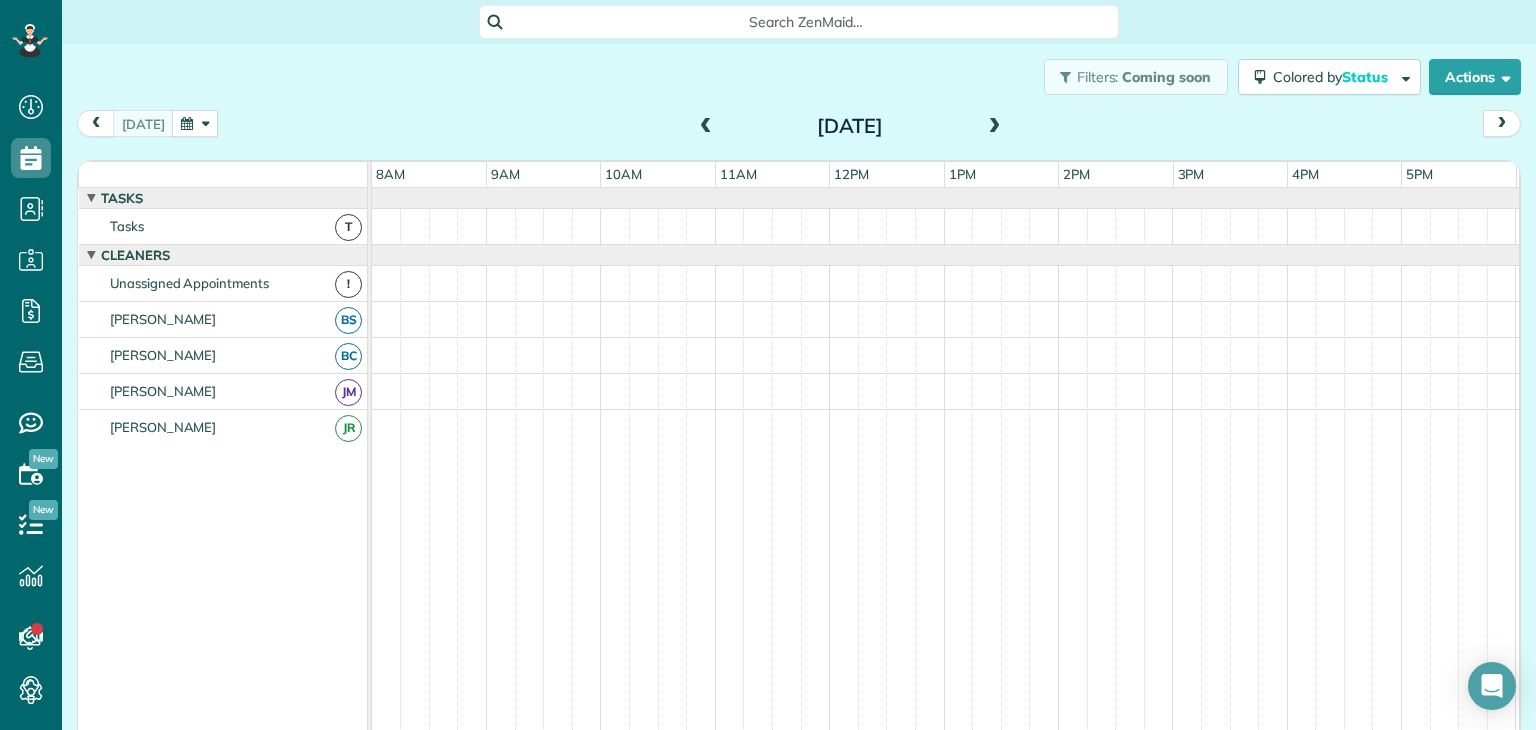 scroll, scrollTop: 21, scrollLeft: 0, axis: vertical 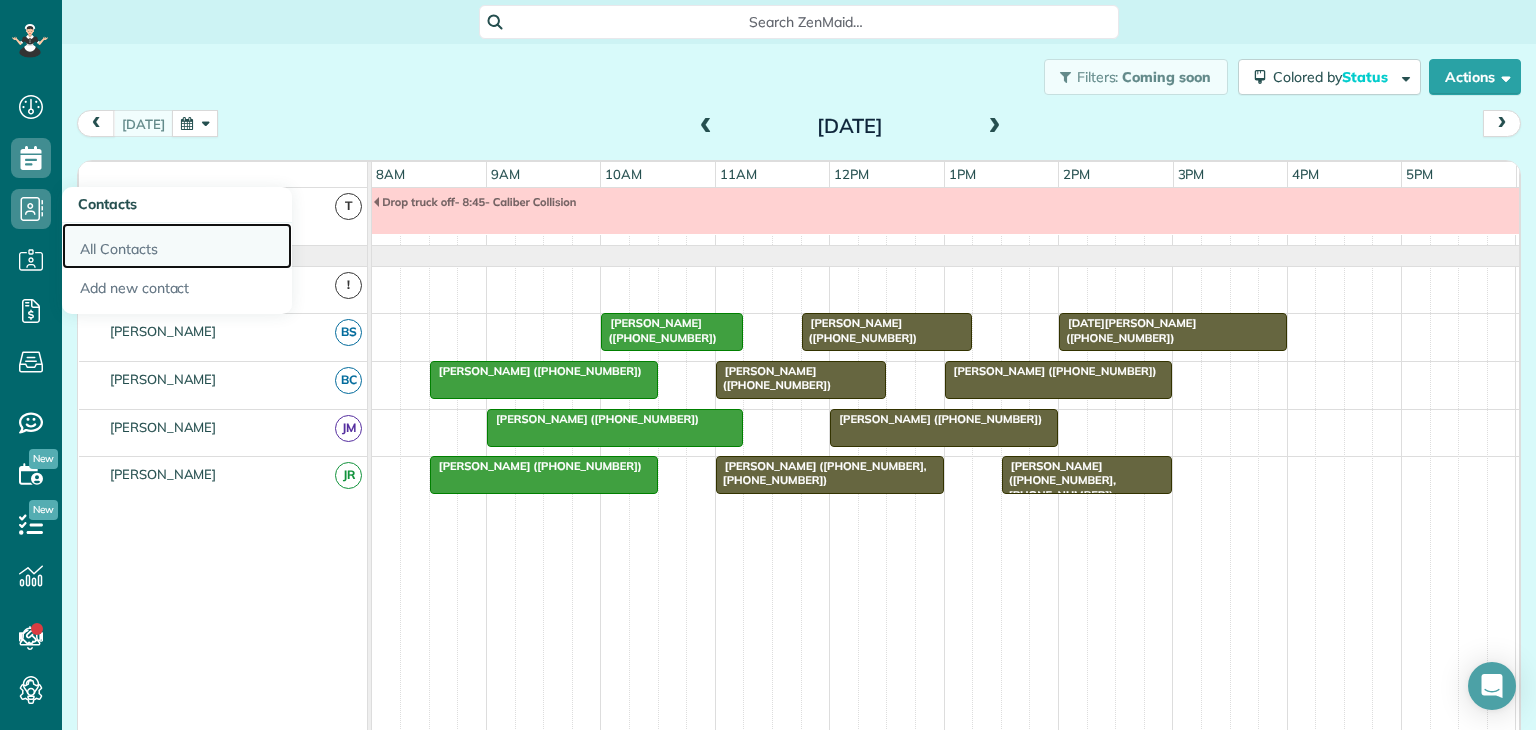 click on "All Contacts" at bounding box center [177, 246] 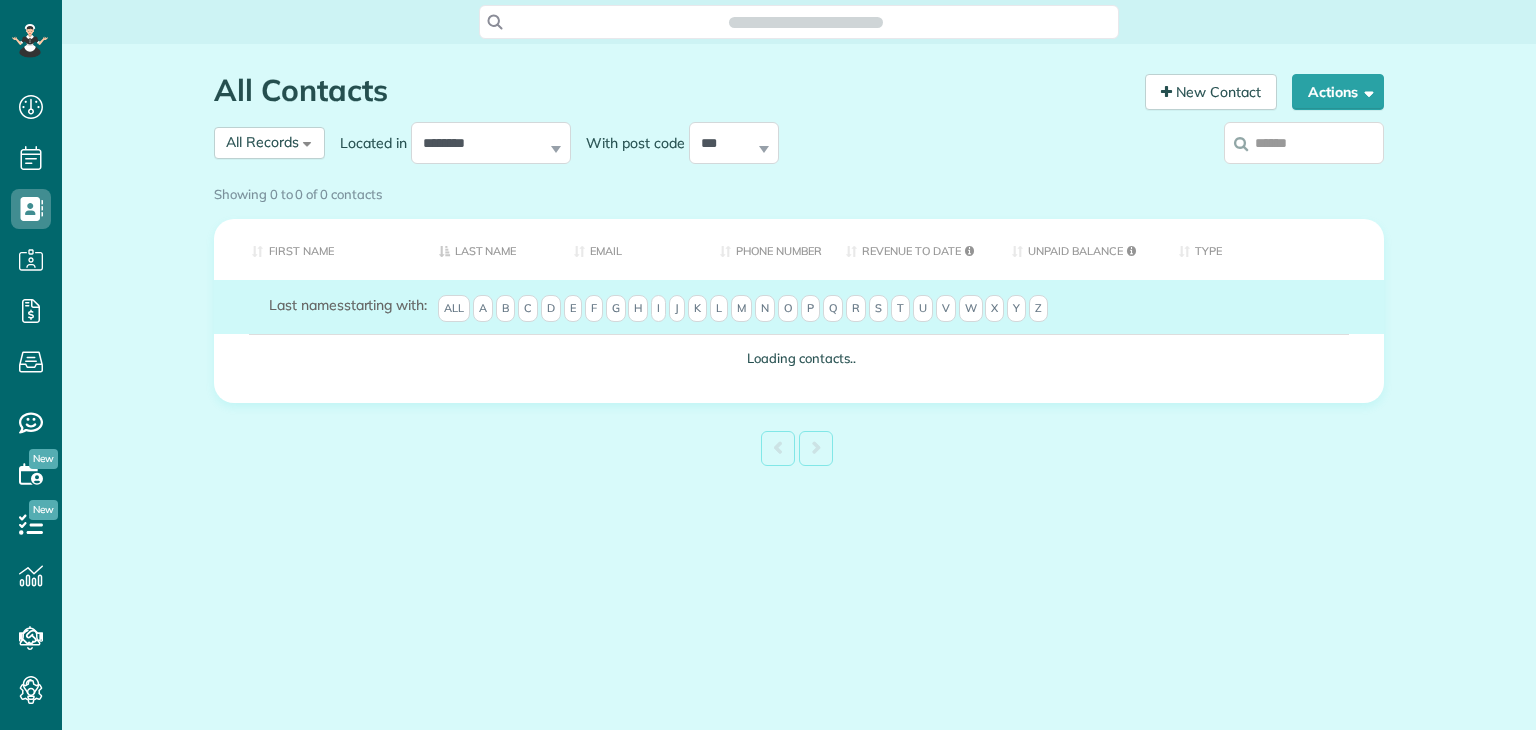 scroll, scrollTop: 0, scrollLeft: 0, axis: both 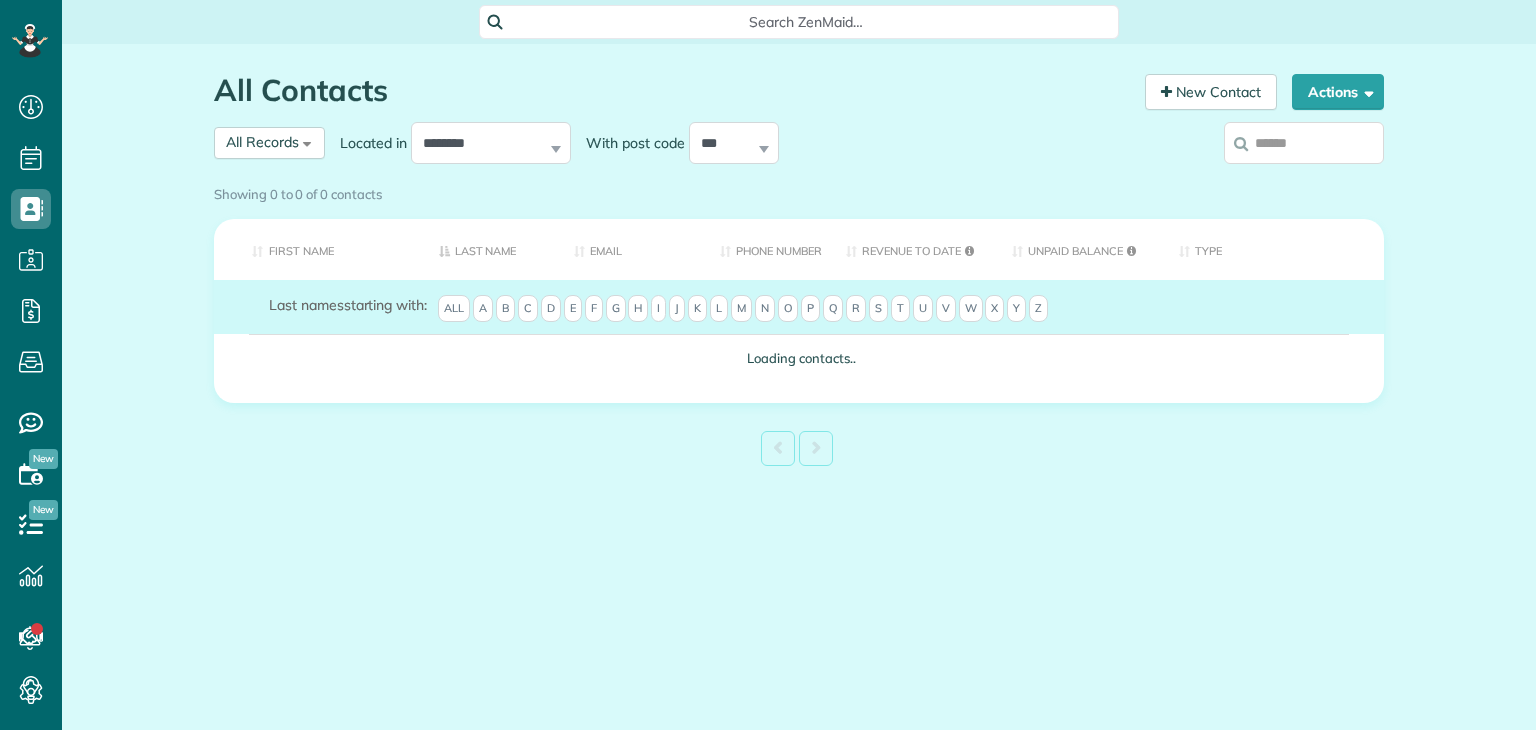 click at bounding box center [1304, 143] 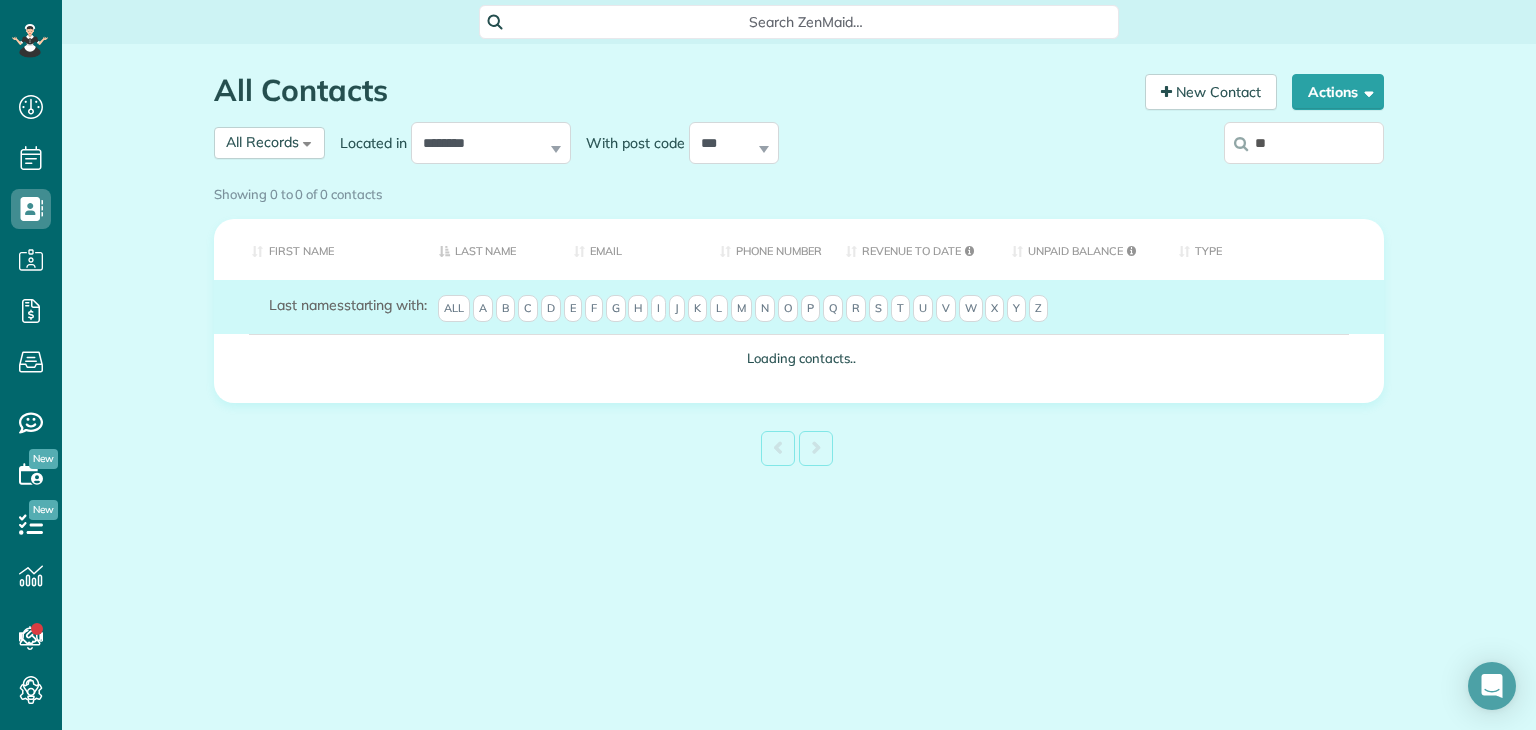 type on "**" 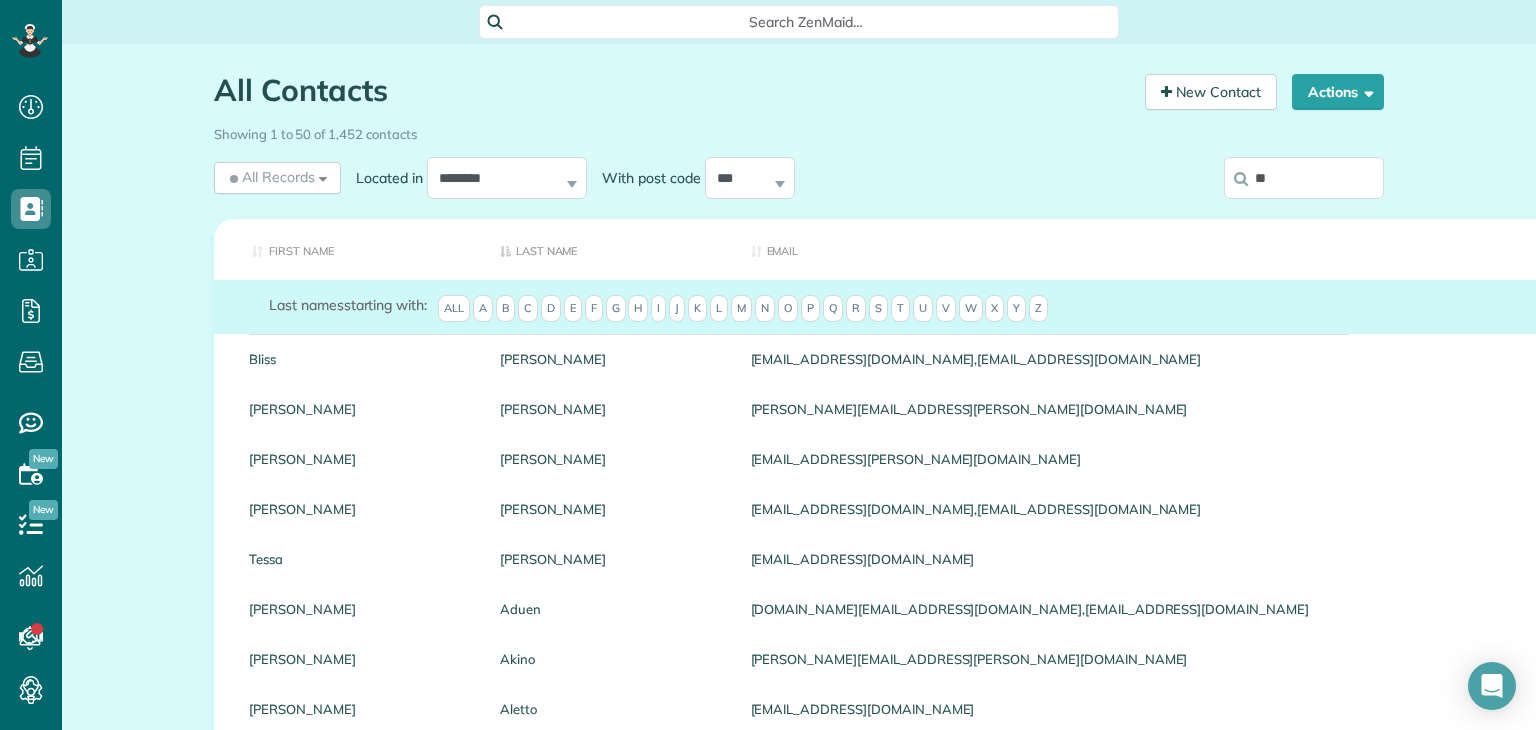 click on "**" at bounding box center (1304, 178) 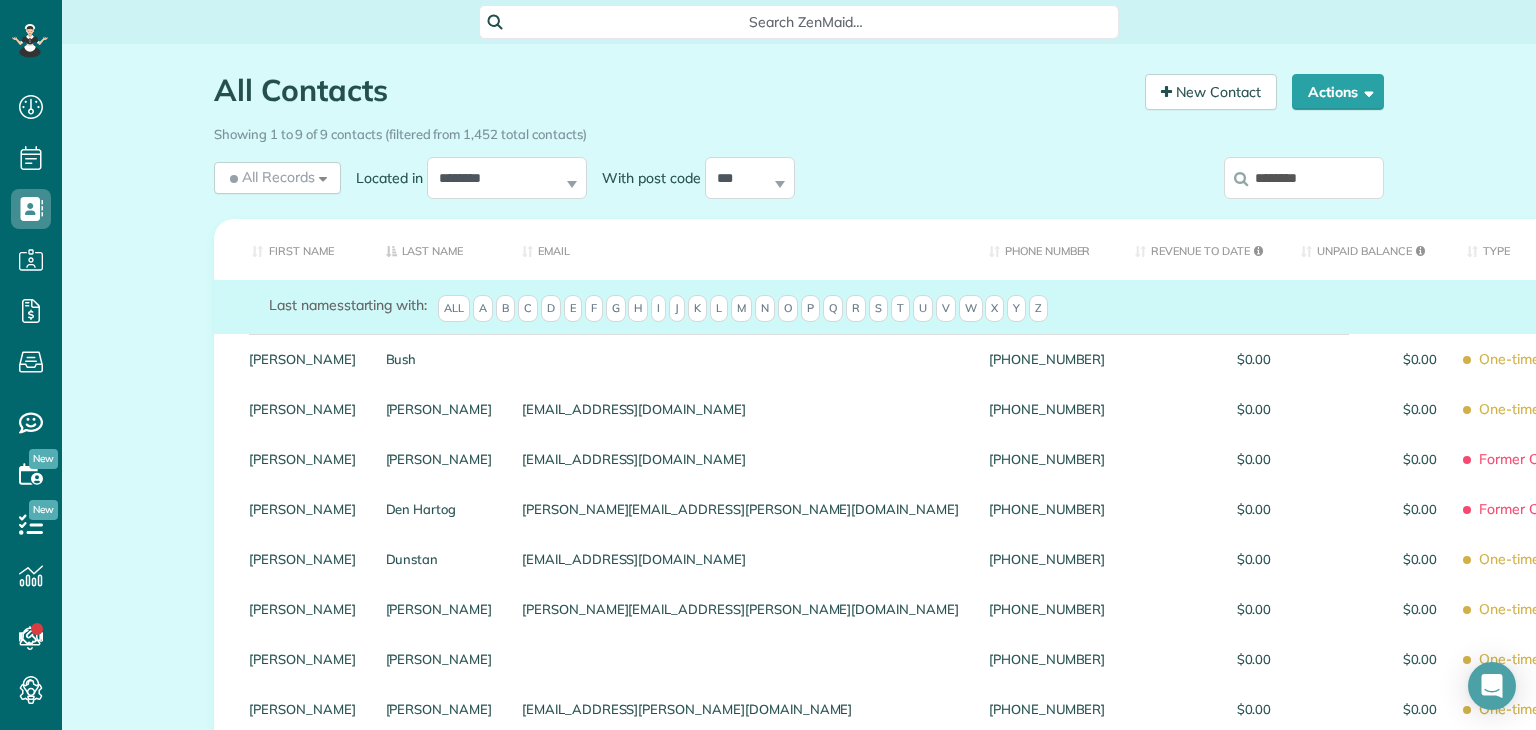 click on "********" at bounding box center (1304, 178) 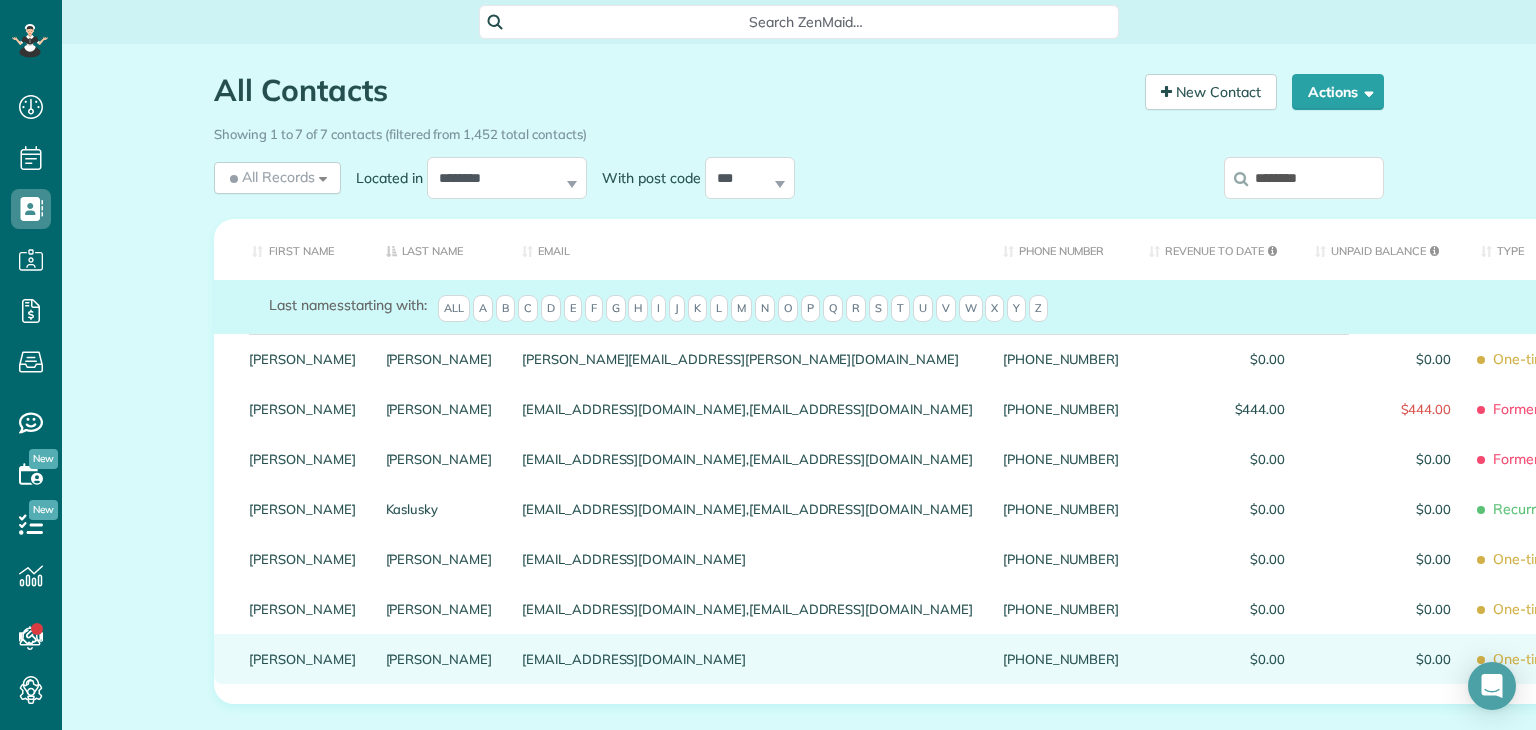 type on "********" 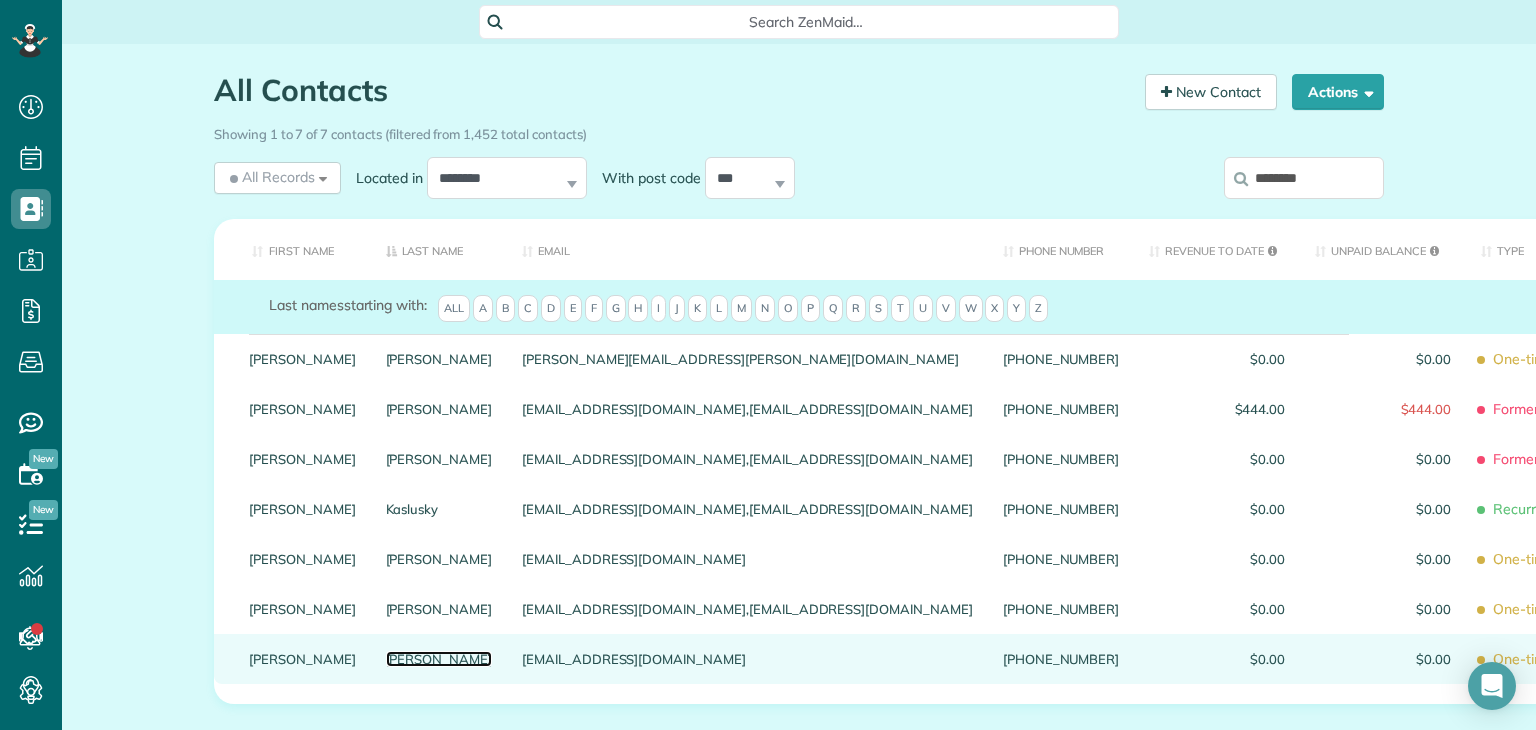 click on "[PERSON_NAME]" at bounding box center [439, 659] 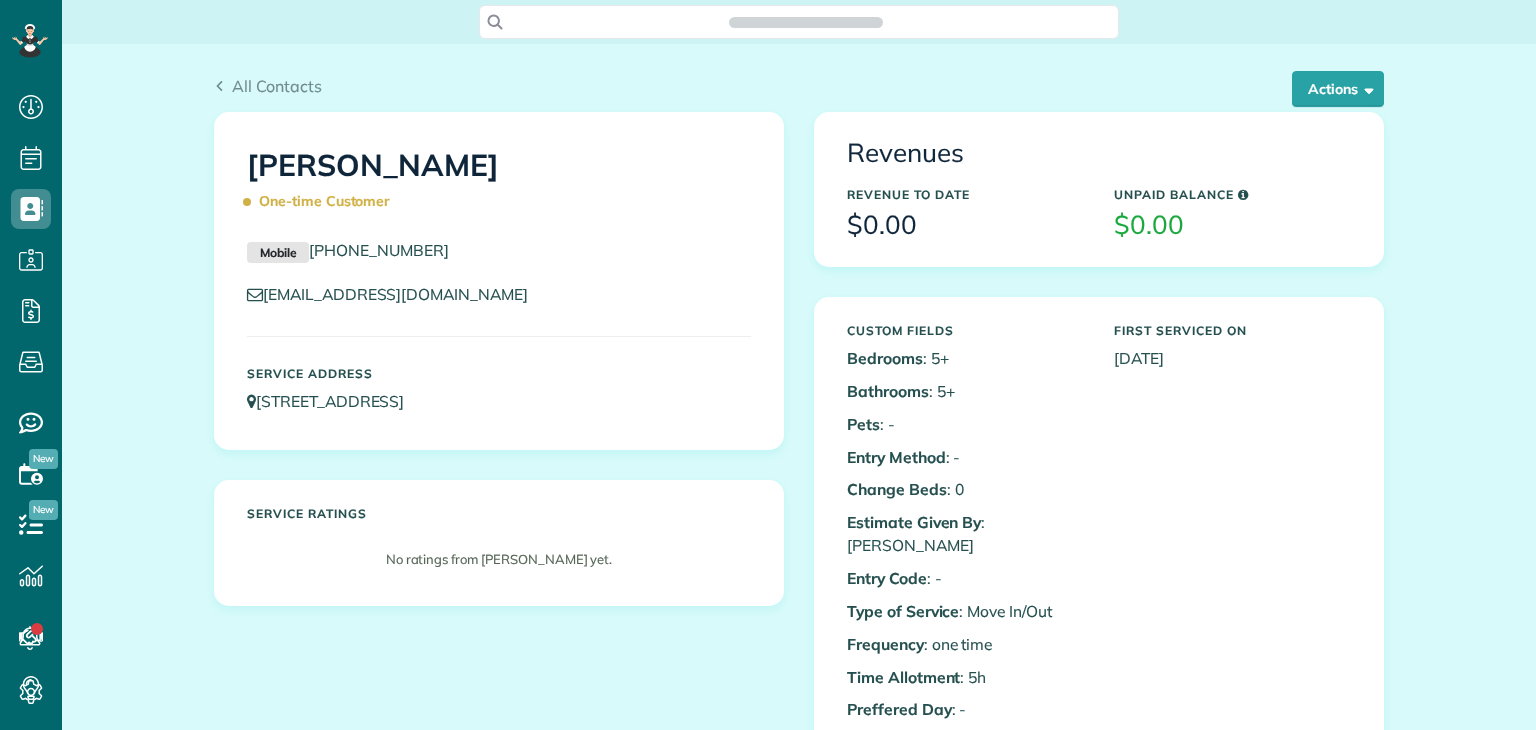scroll, scrollTop: 0, scrollLeft: 0, axis: both 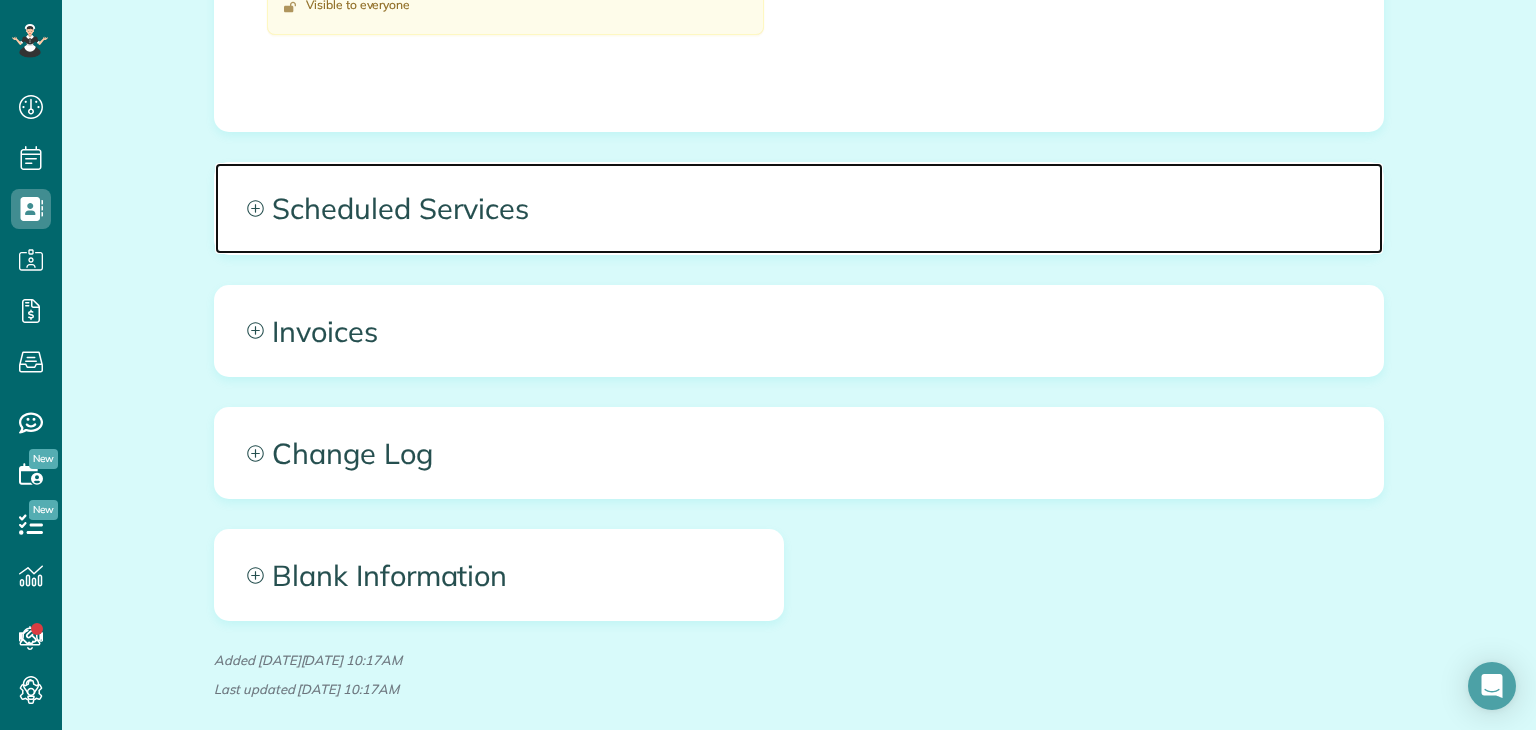 click on "Scheduled Services" at bounding box center [799, 208] 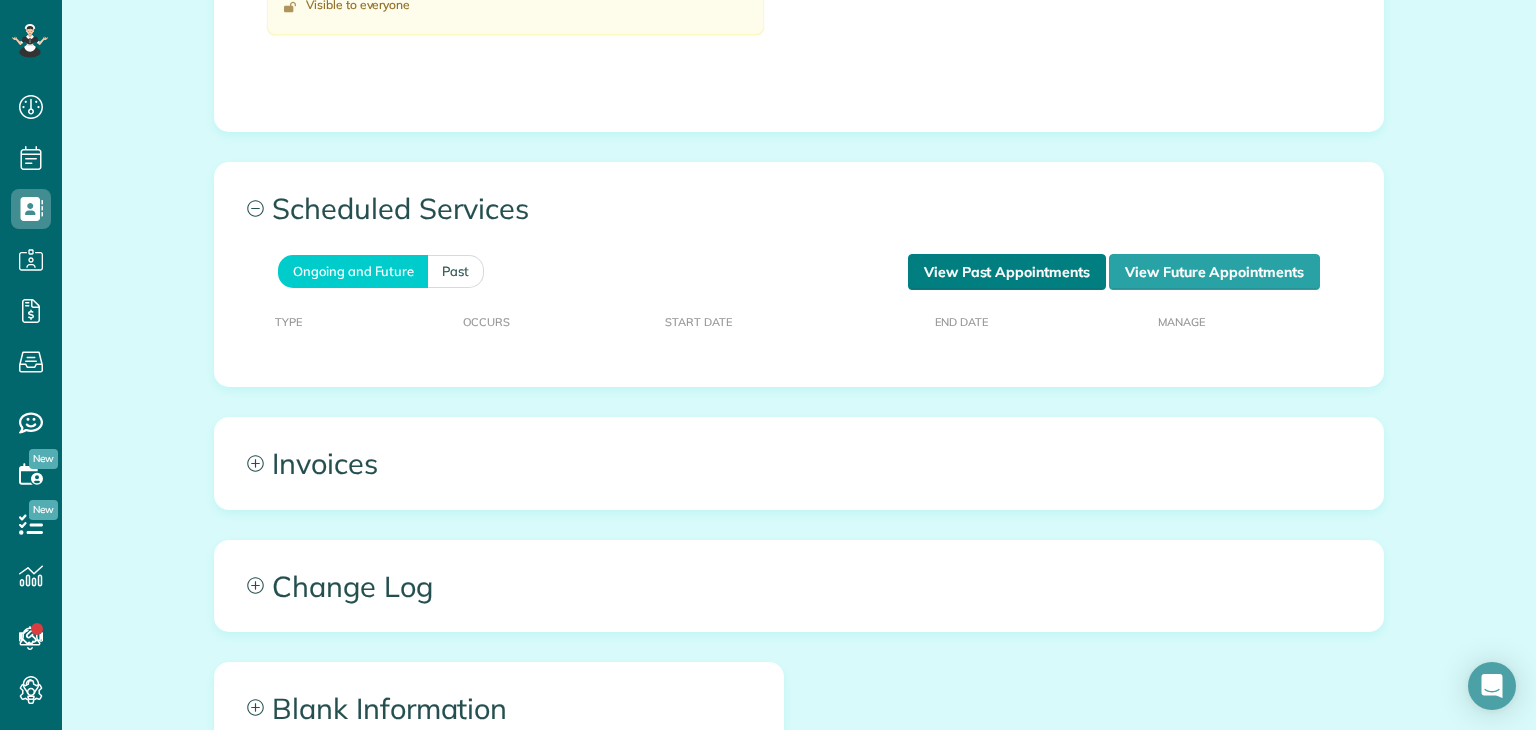 click on "View Past Appointments" at bounding box center (1007, 272) 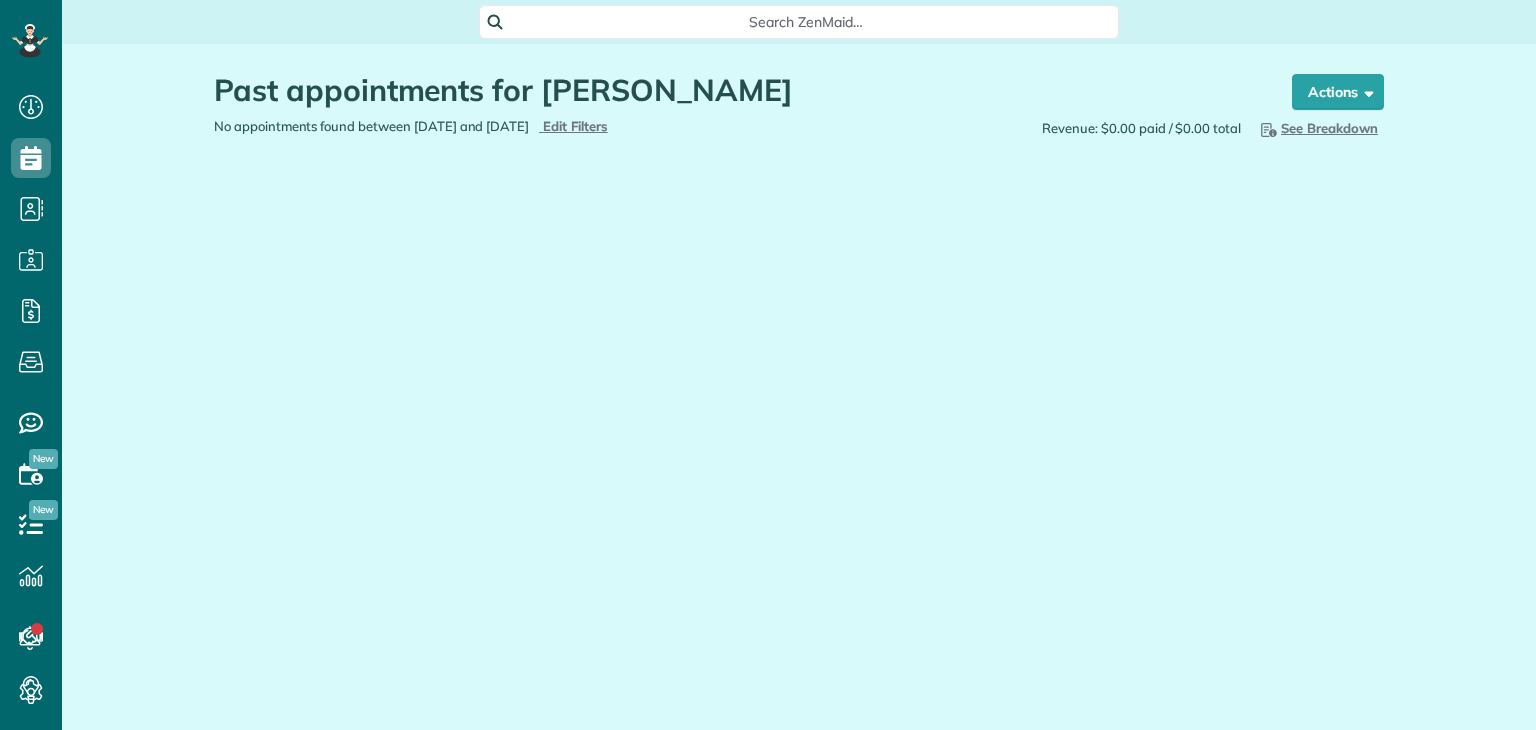 scroll, scrollTop: 0, scrollLeft: 0, axis: both 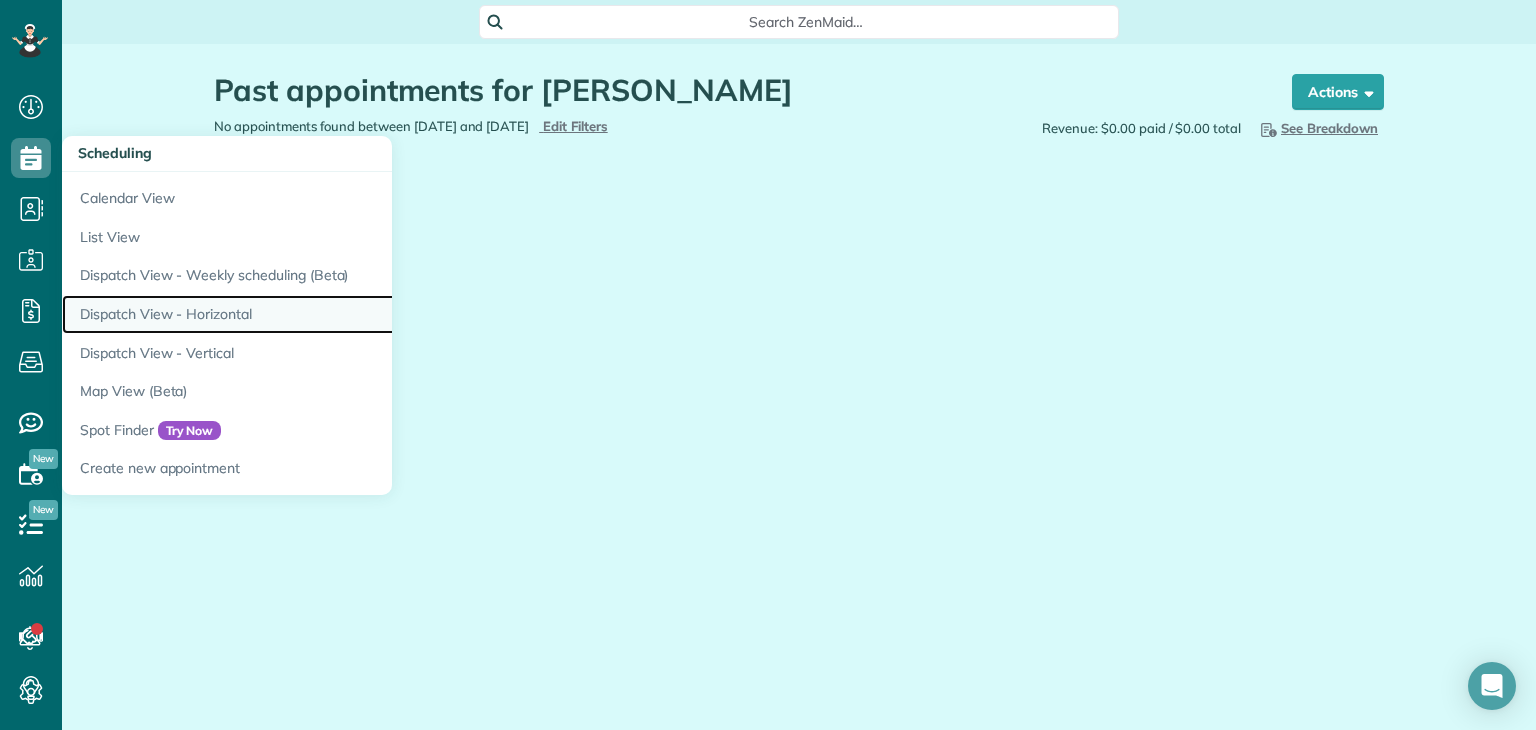click on "Dispatch View - Horizontal" at bounding box center (312, 314) 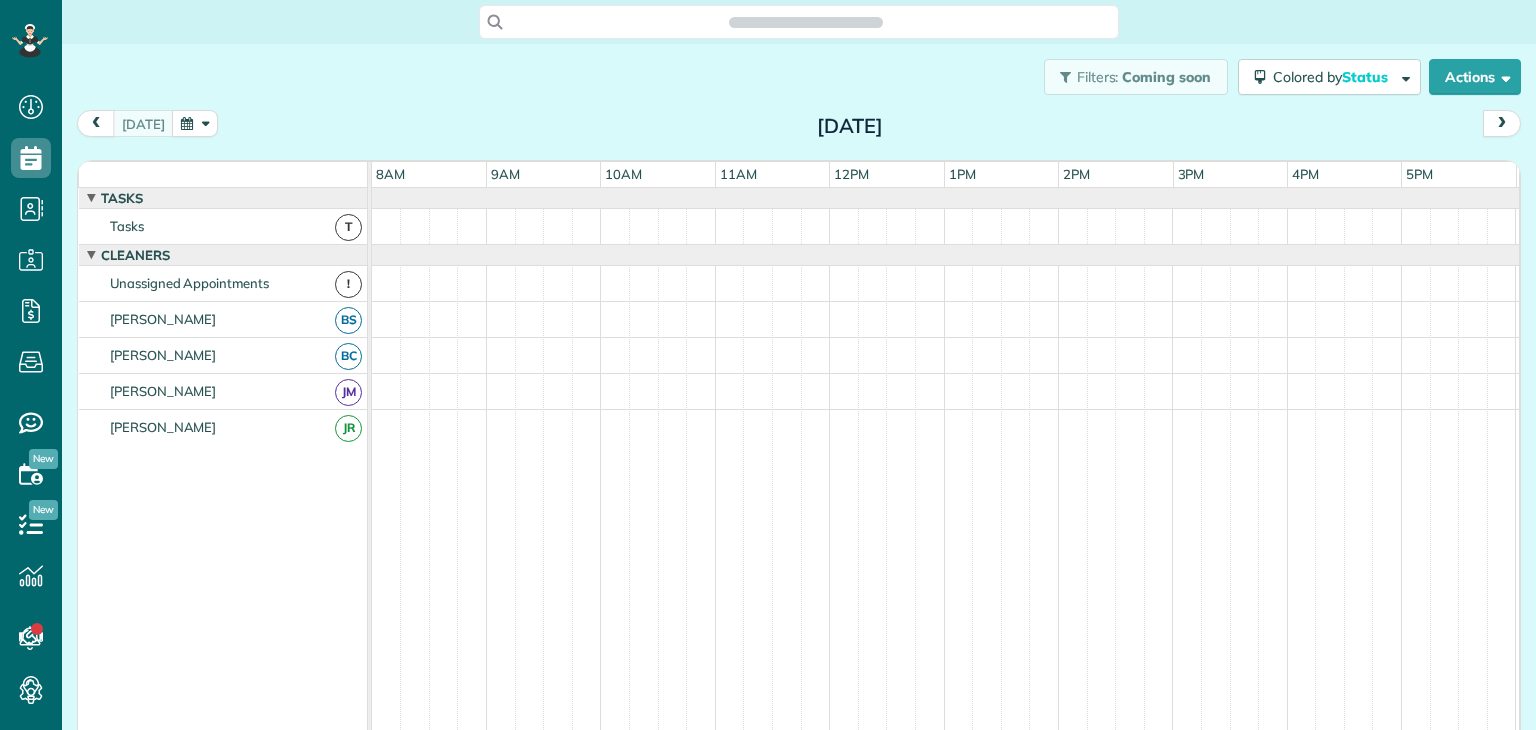 scroll, scrollTop: 0, scrollLeft: 0, axis: both 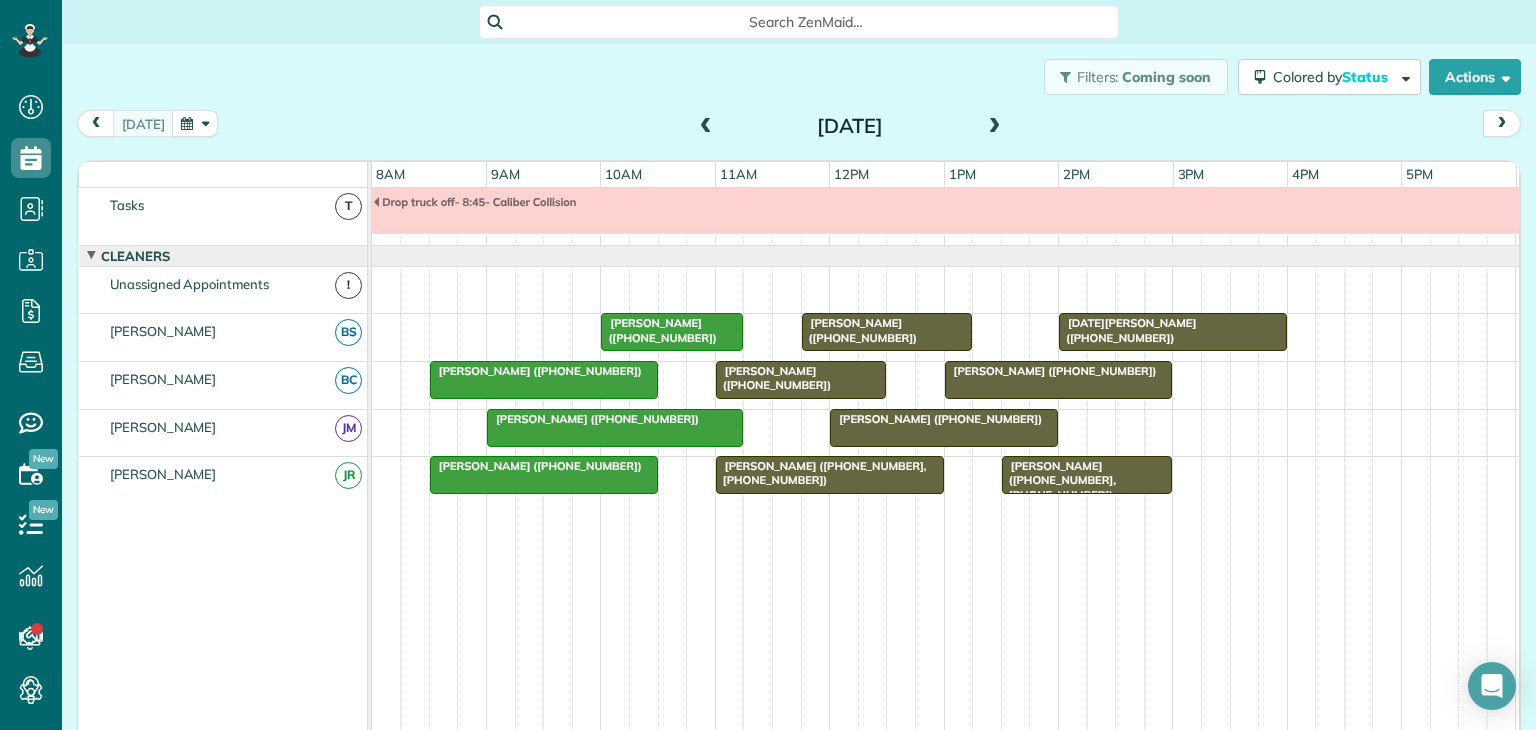 click on "Bernie Dracopoli (+14342932099)" at bounding box center (801, 378) 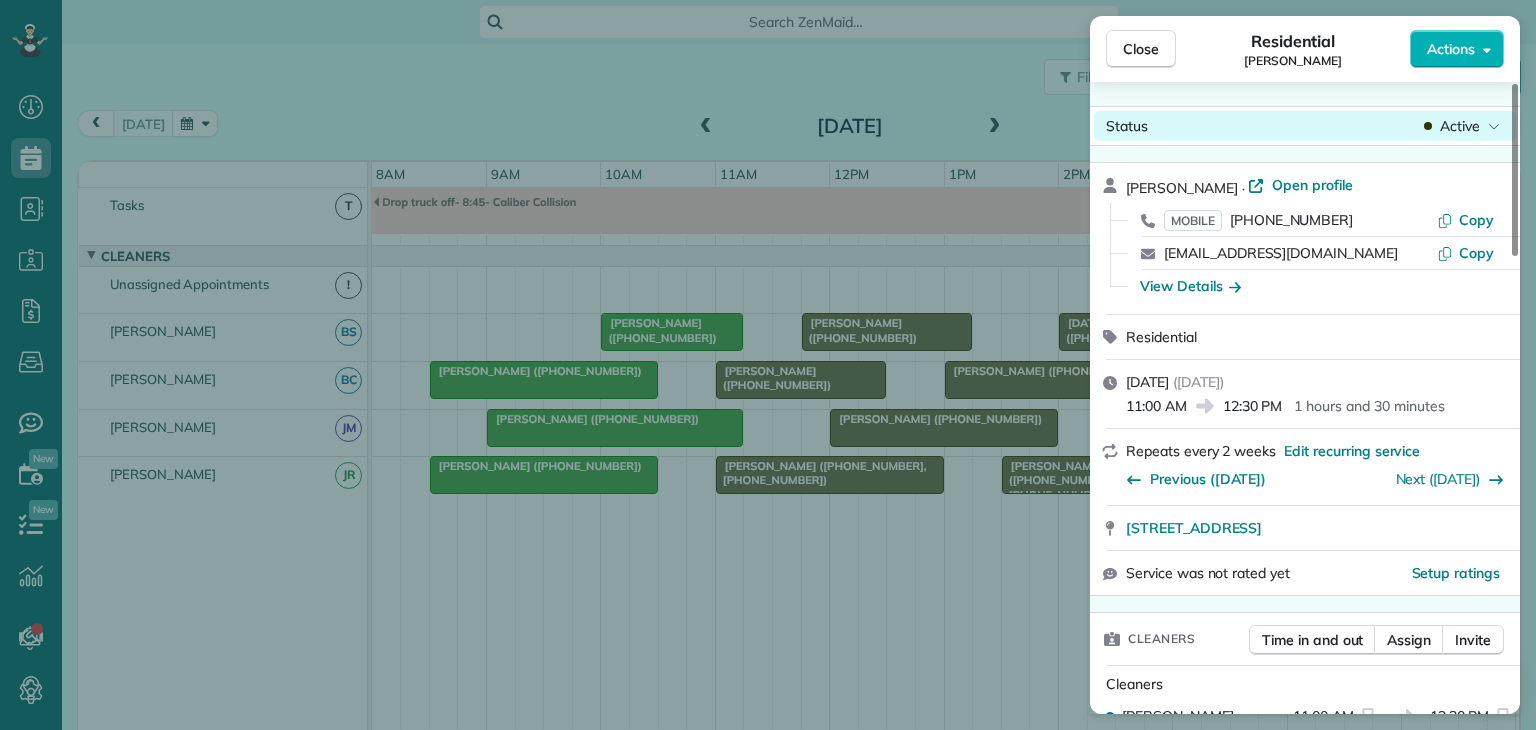 click on "Active" at bounding box center (1460, 126) 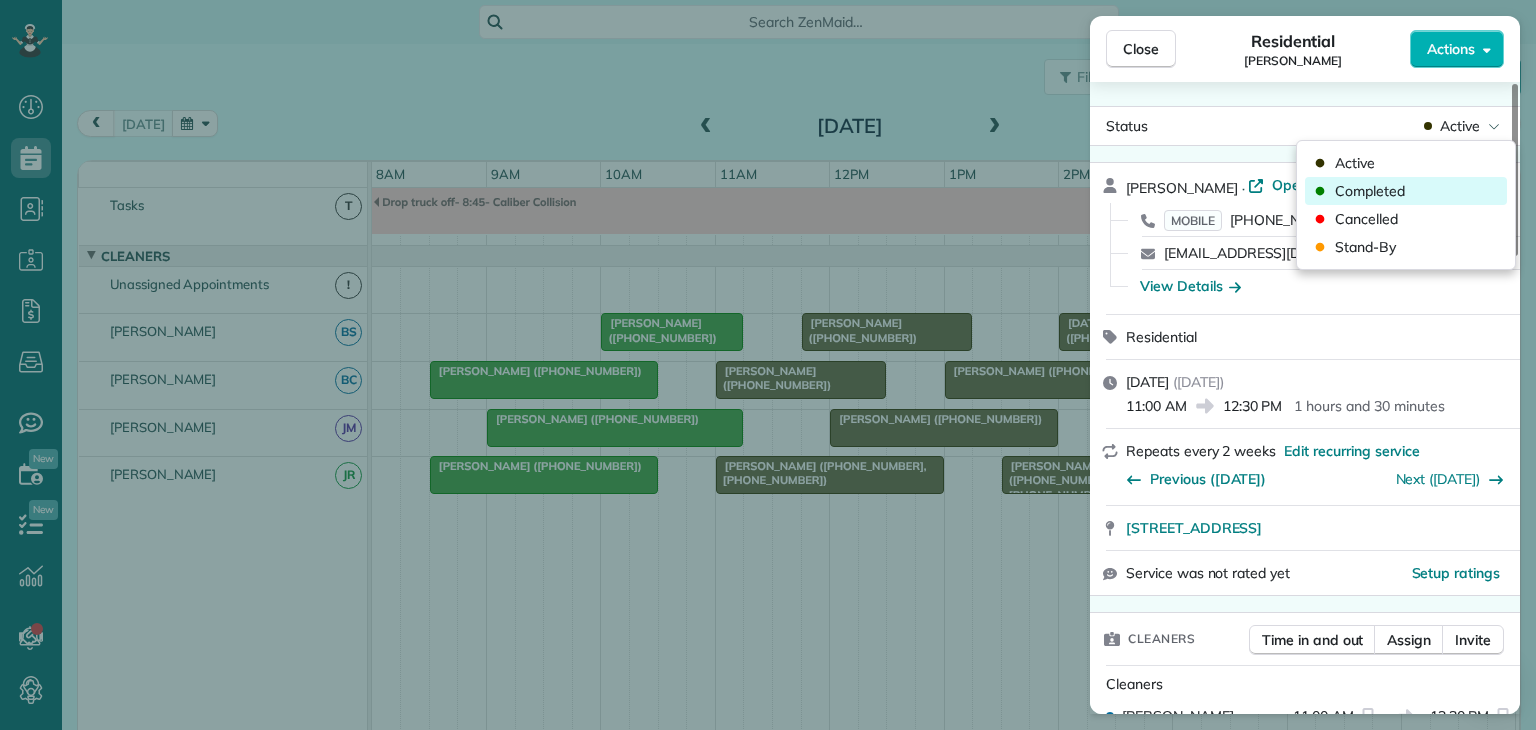 click on "Completed" at bounding box center [1406, 191] 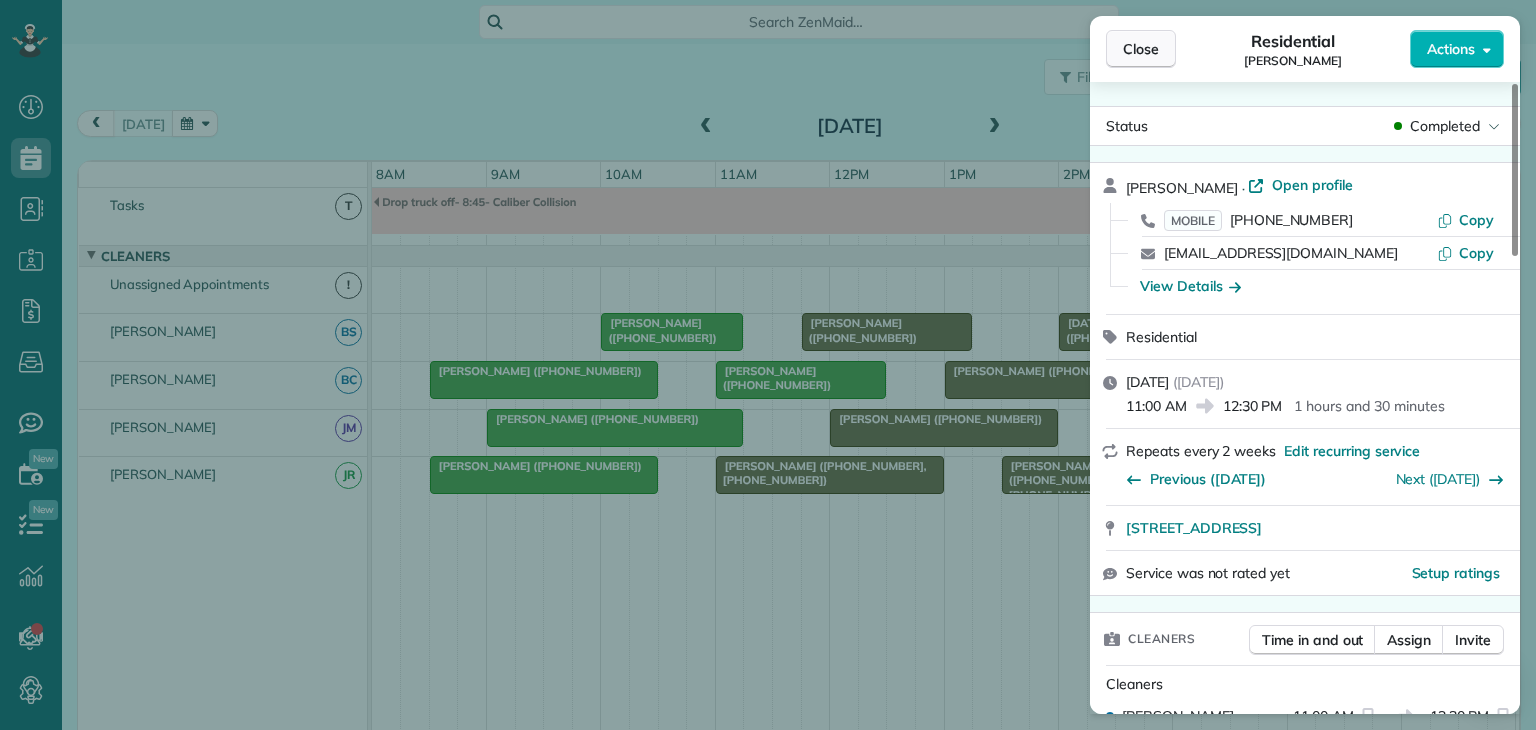 click on "Close" at bounding box center (1141, 49) 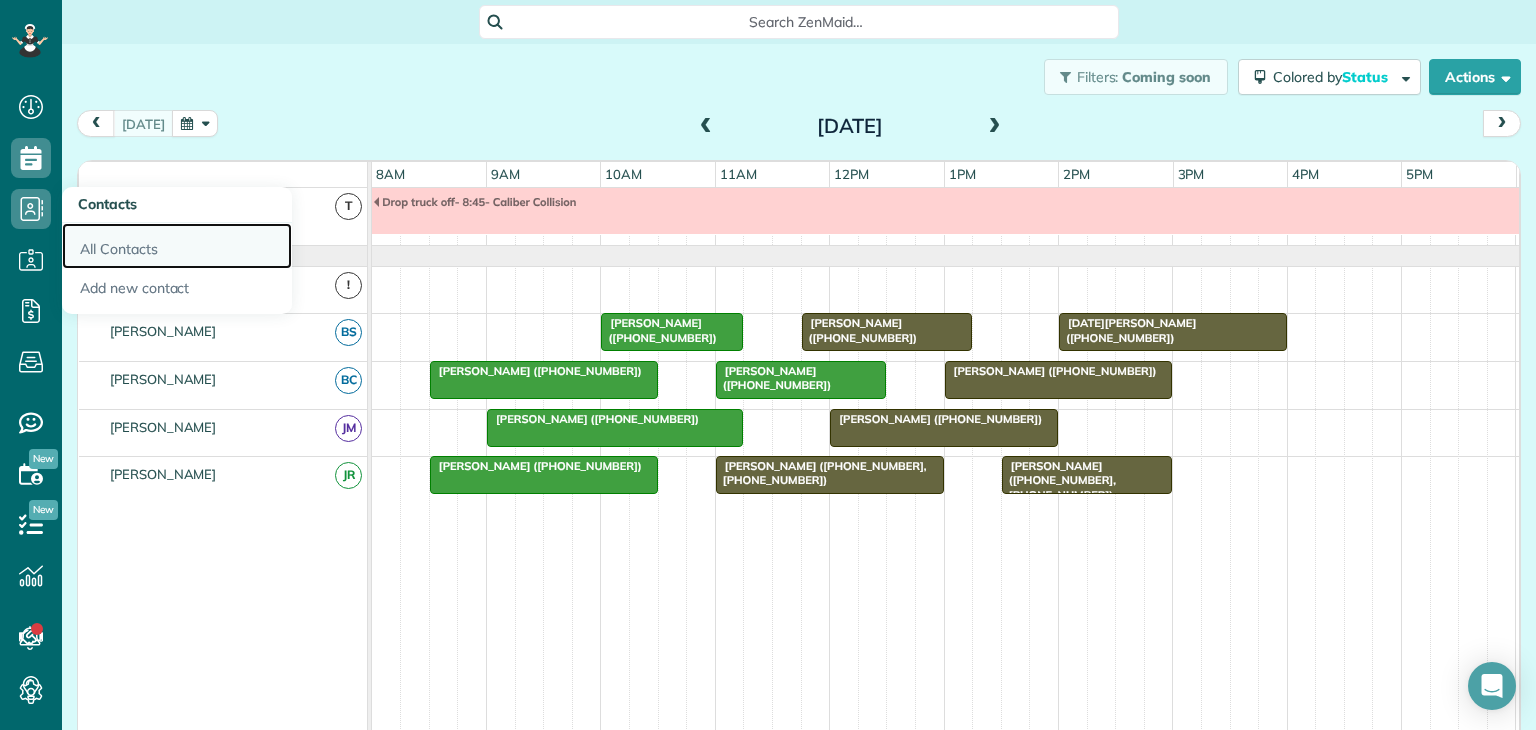 click on "All Contacts" at bounding box center [177, 246] 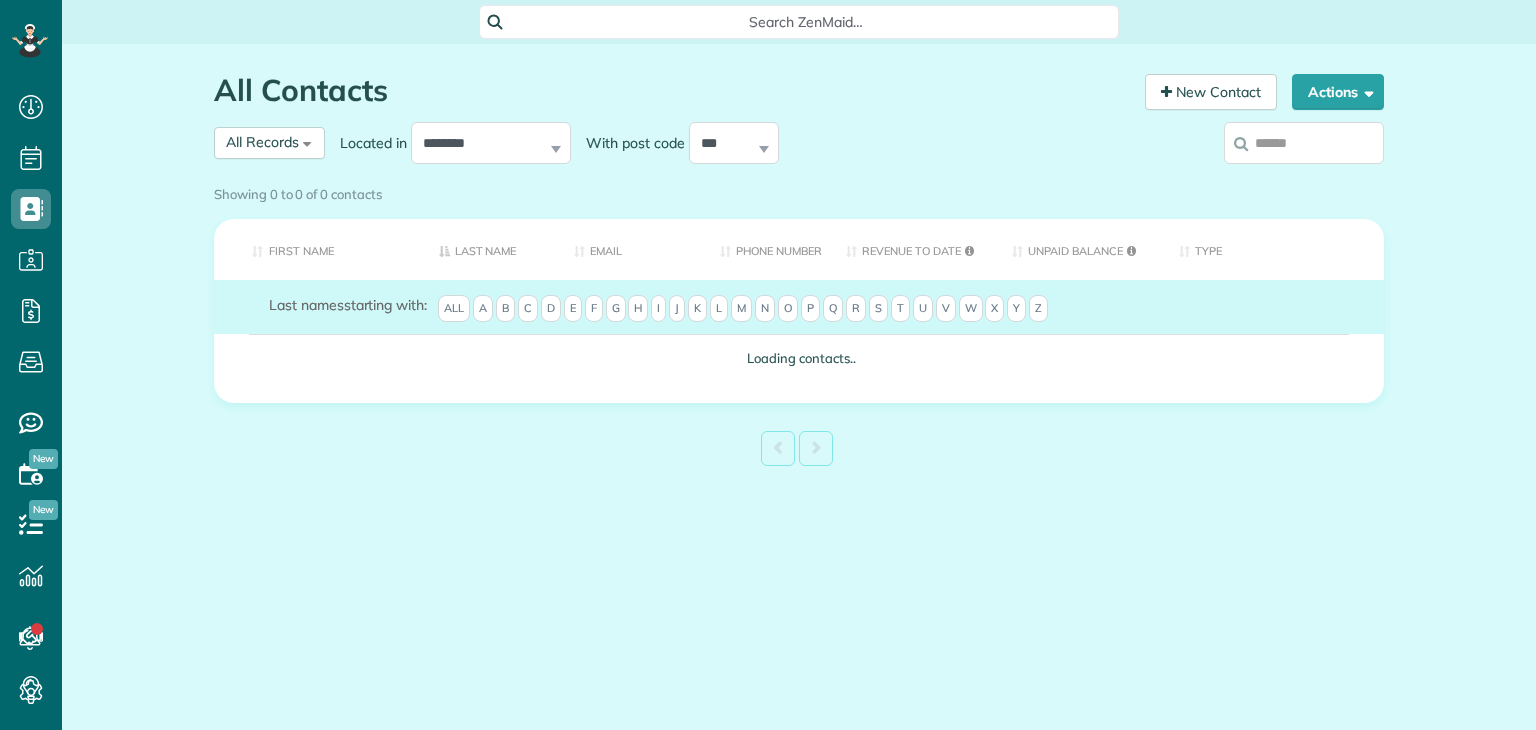 scroll, scrollTop: 0, scrollLeft: 0, axis: both 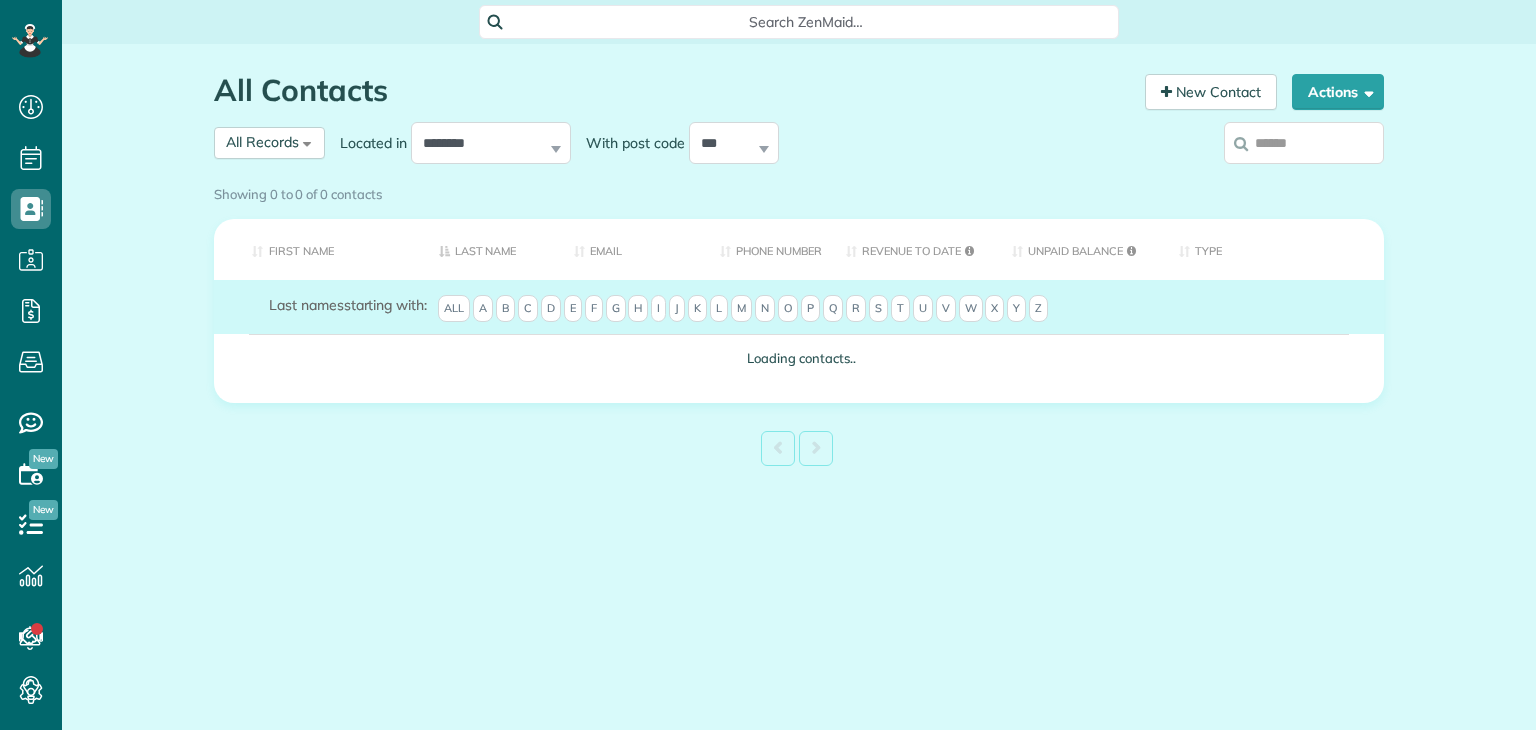 click at bounding box center (1304, 143) 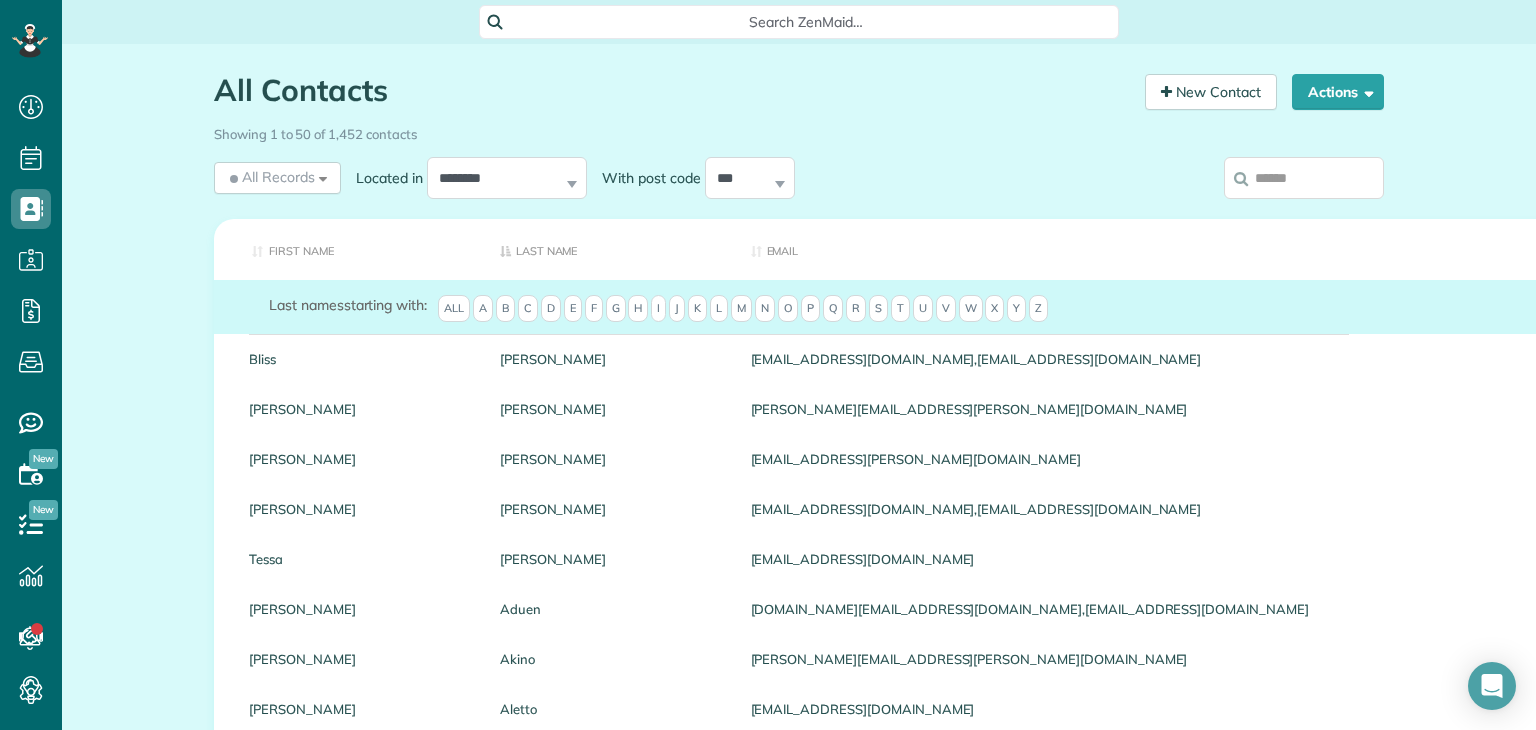 click at bounding box center (1304, 178) 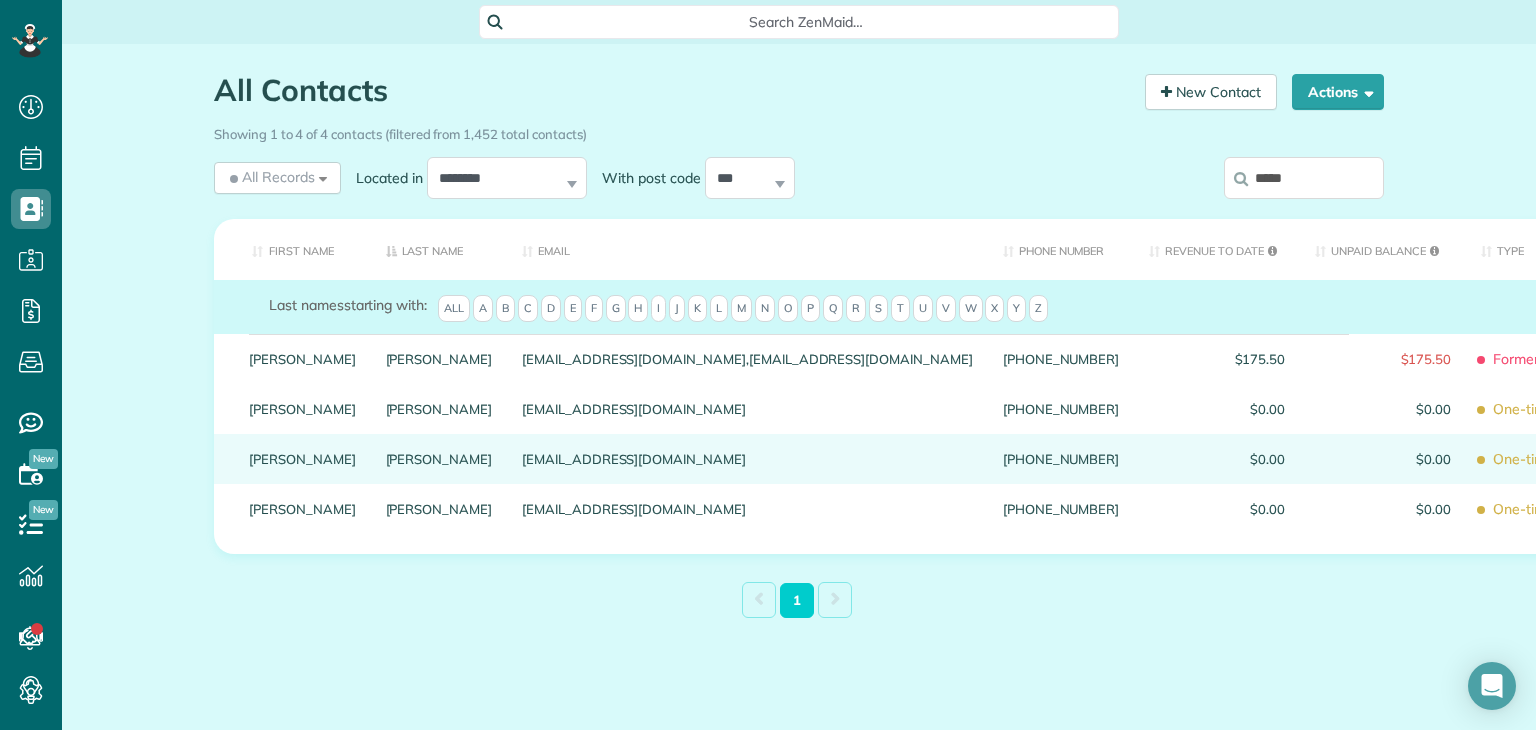 type on "*****" 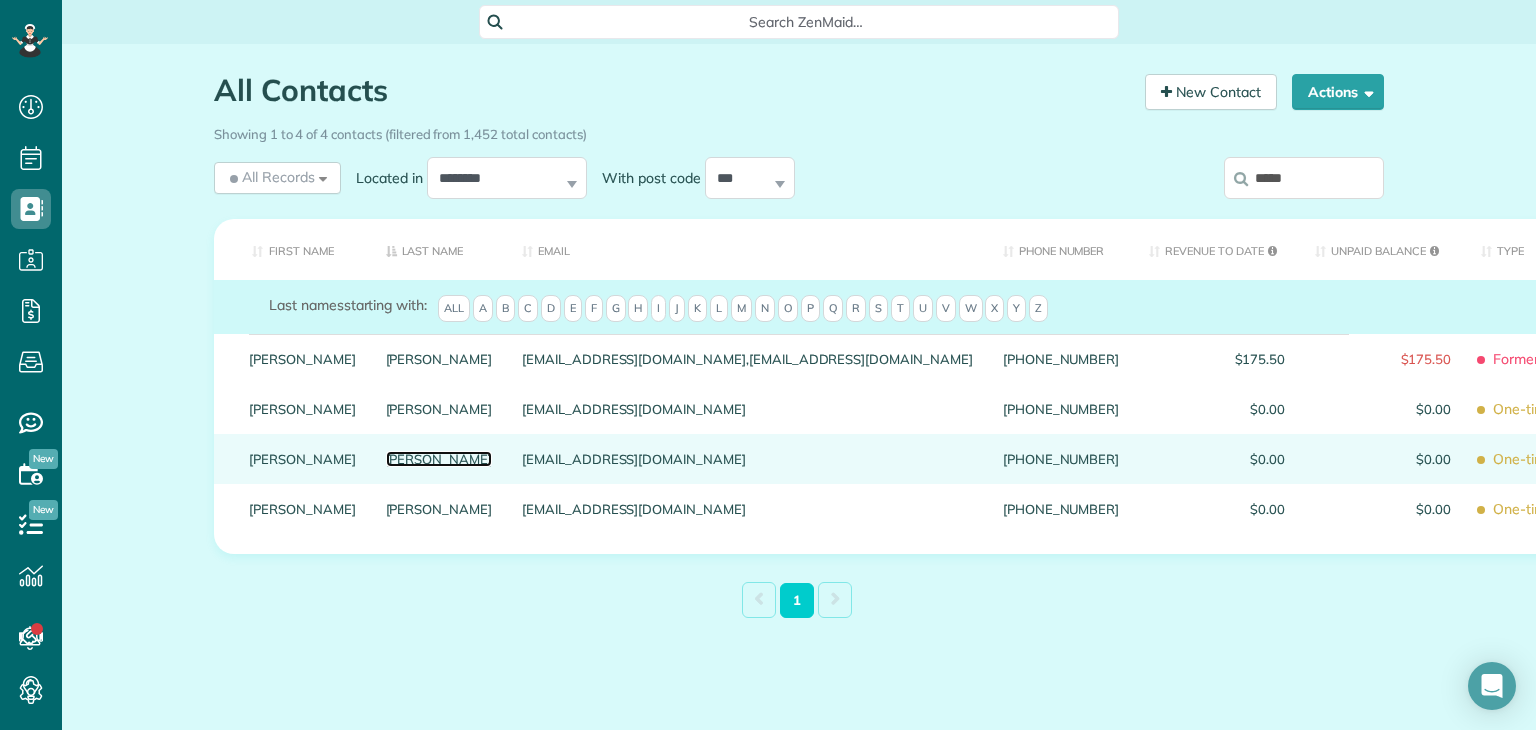 click on "Stein" at bounding box center [439, 459] 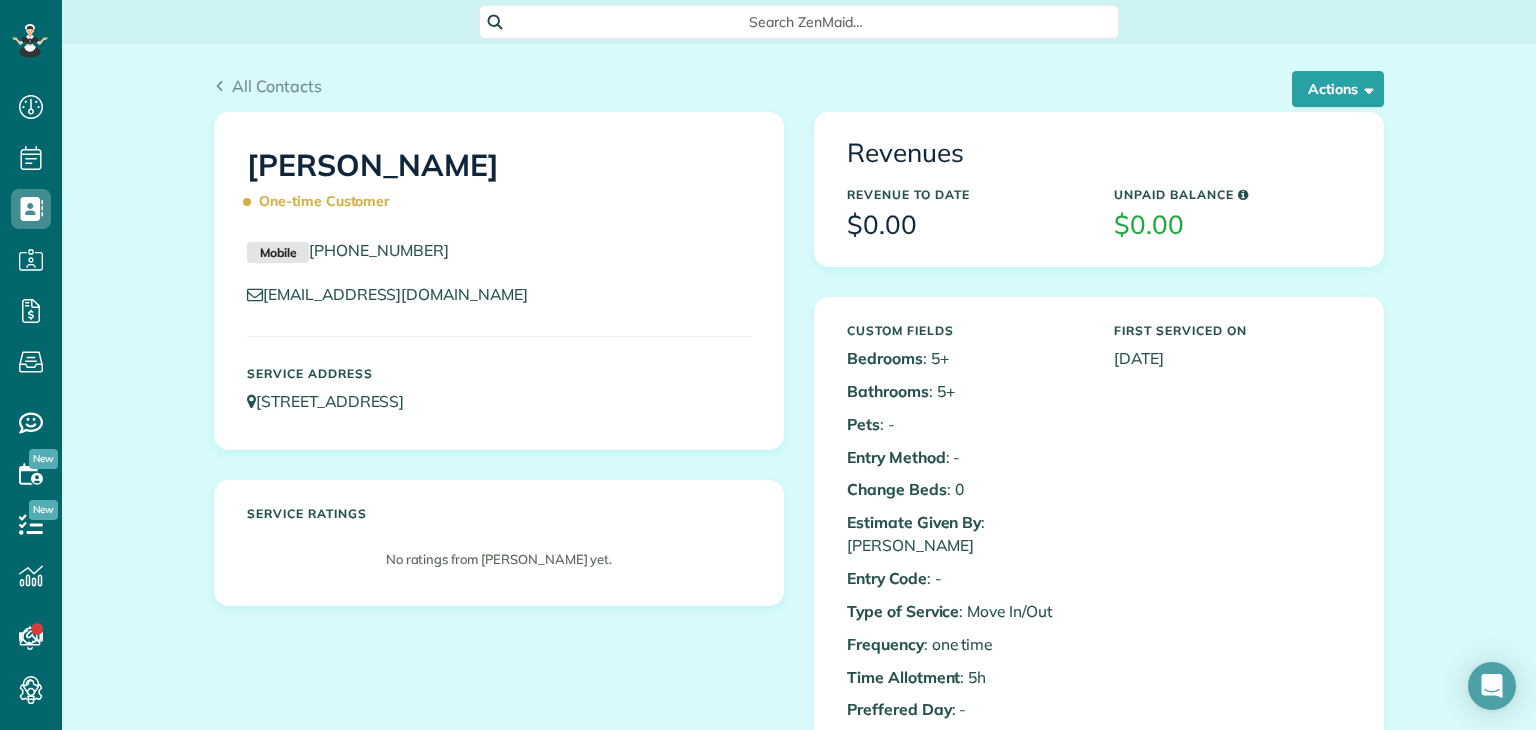 scroll, scrollTop: 0, scrollLeft: 0, axis: both 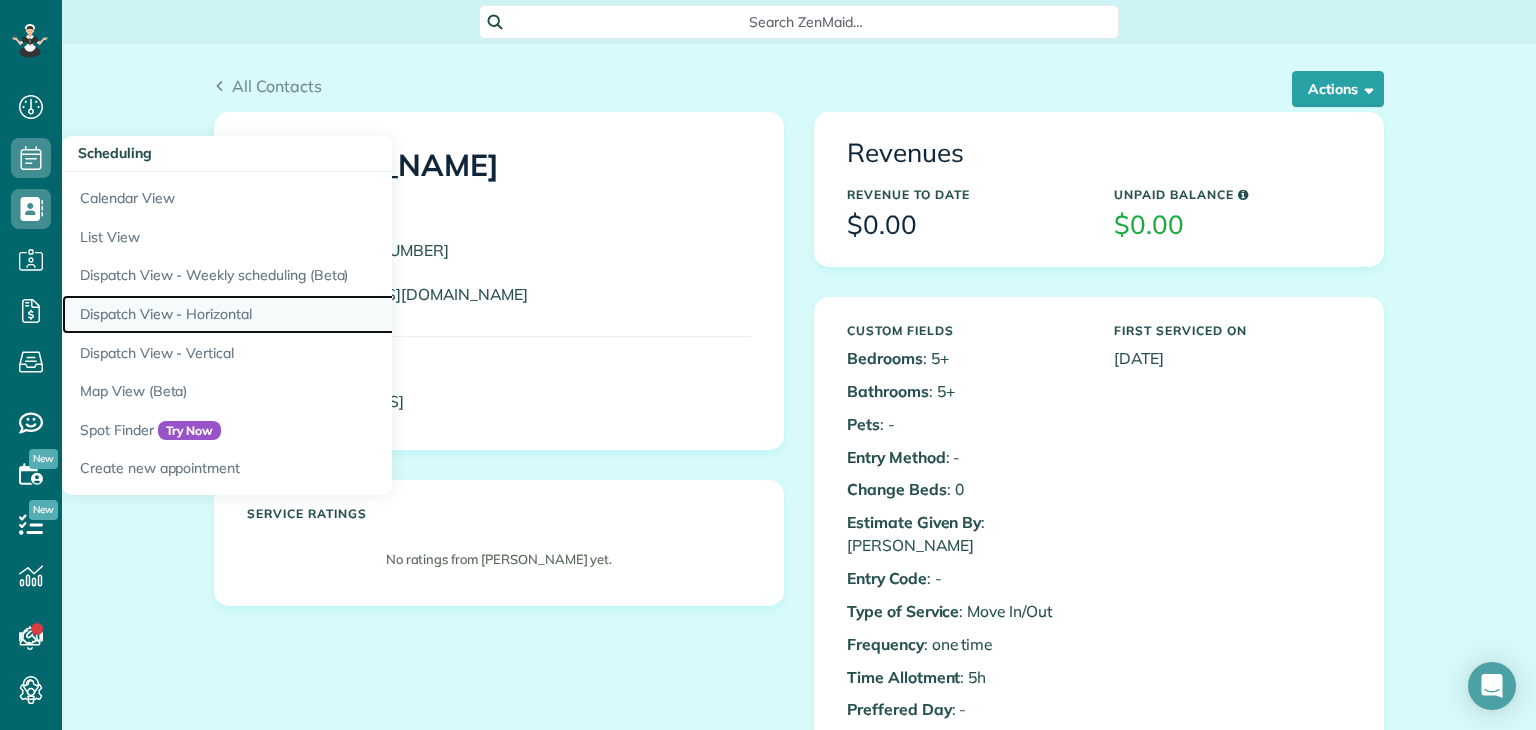 click on "Dispatch View - Horizontal" at bounding box center (312, 314) 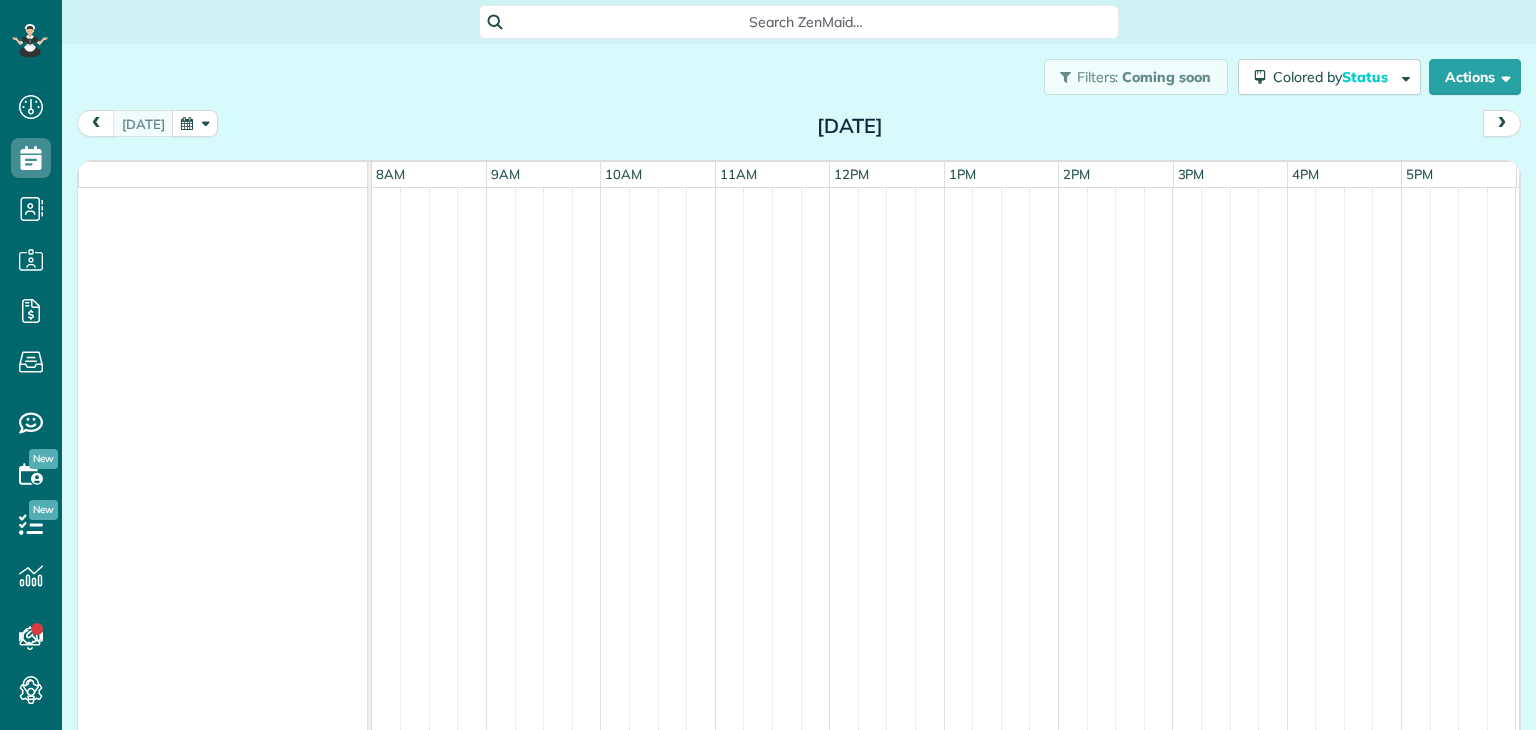 scroll, scrollTop: 0, scrollLeft: 0, axis: both 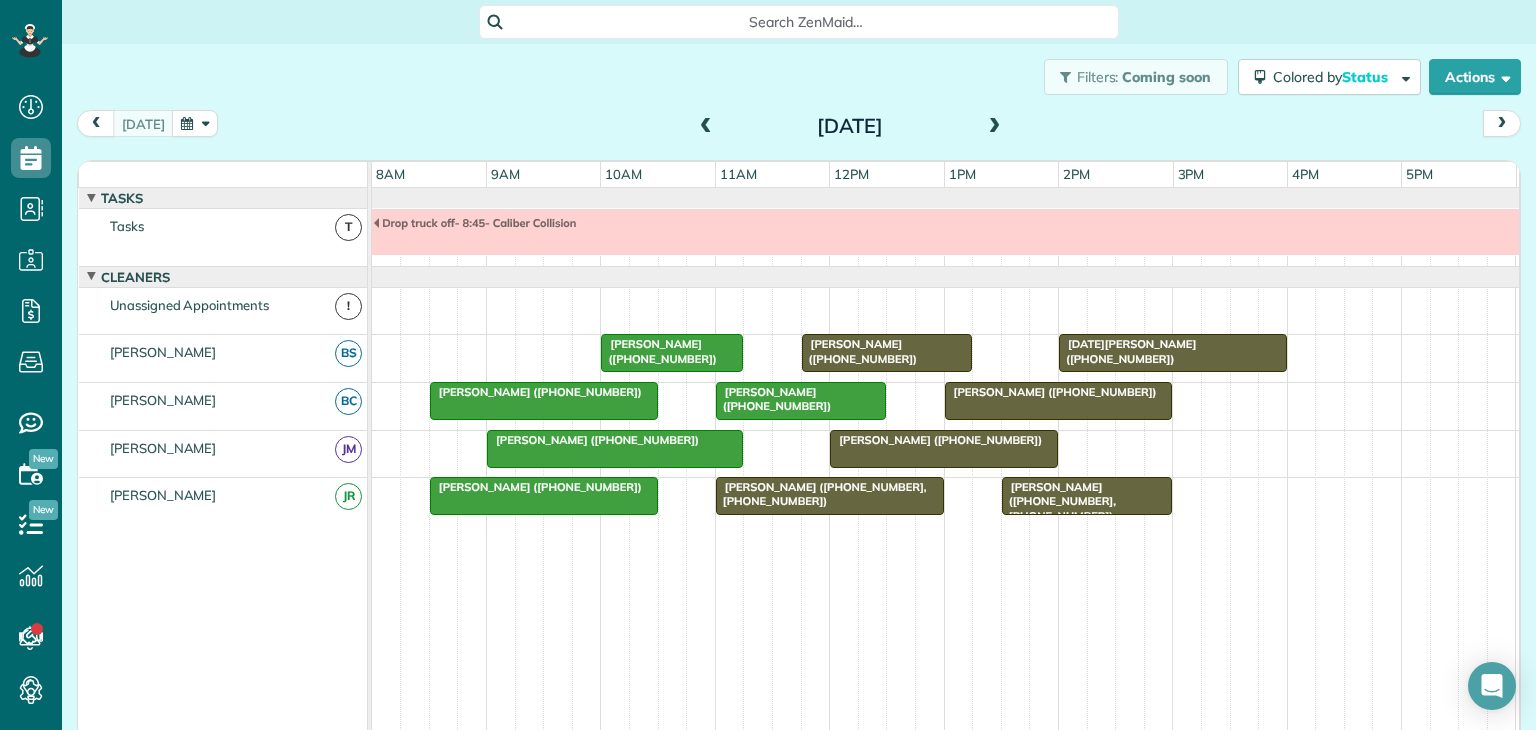 click at bounding box center [995, 127] 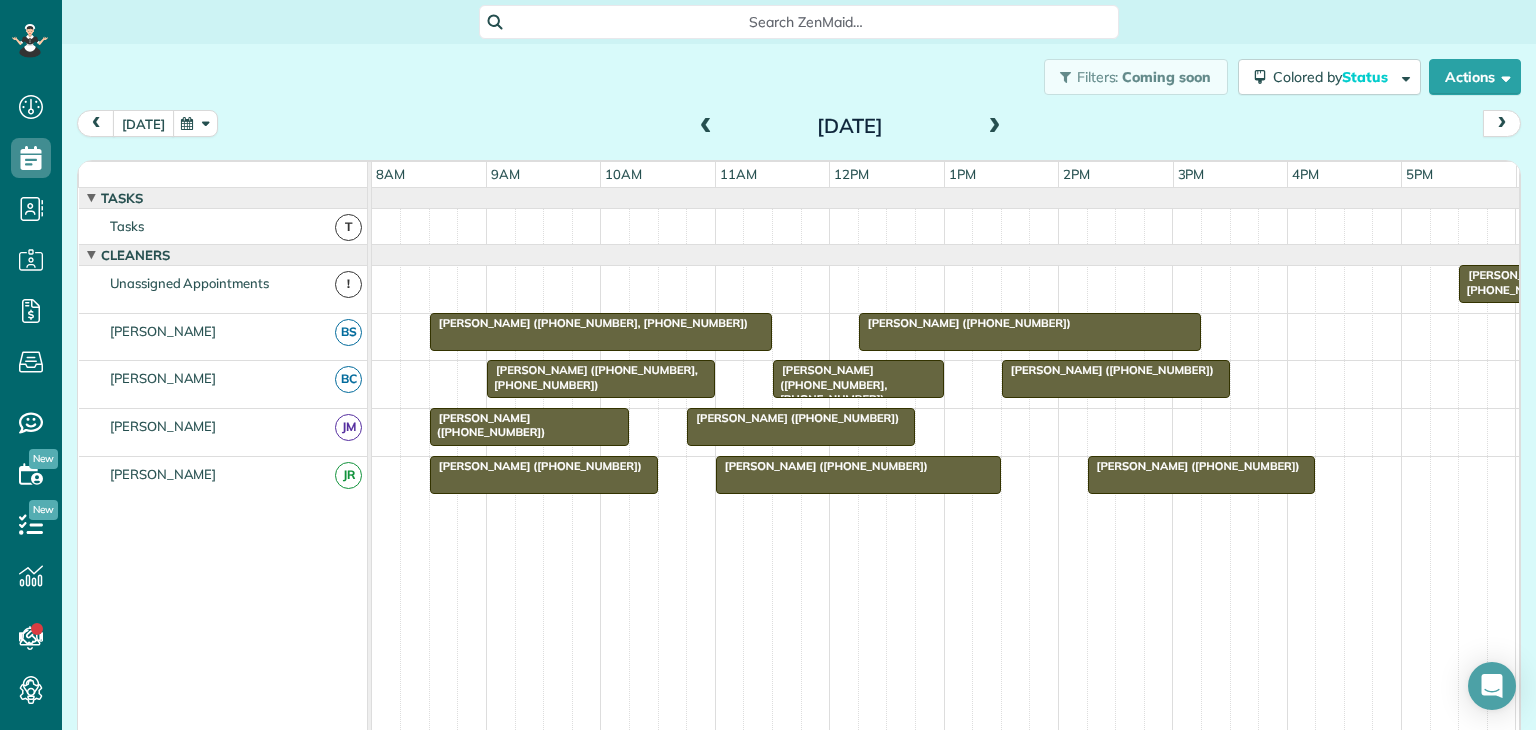 click on "[DATE]" at bounding box center (143, 123) 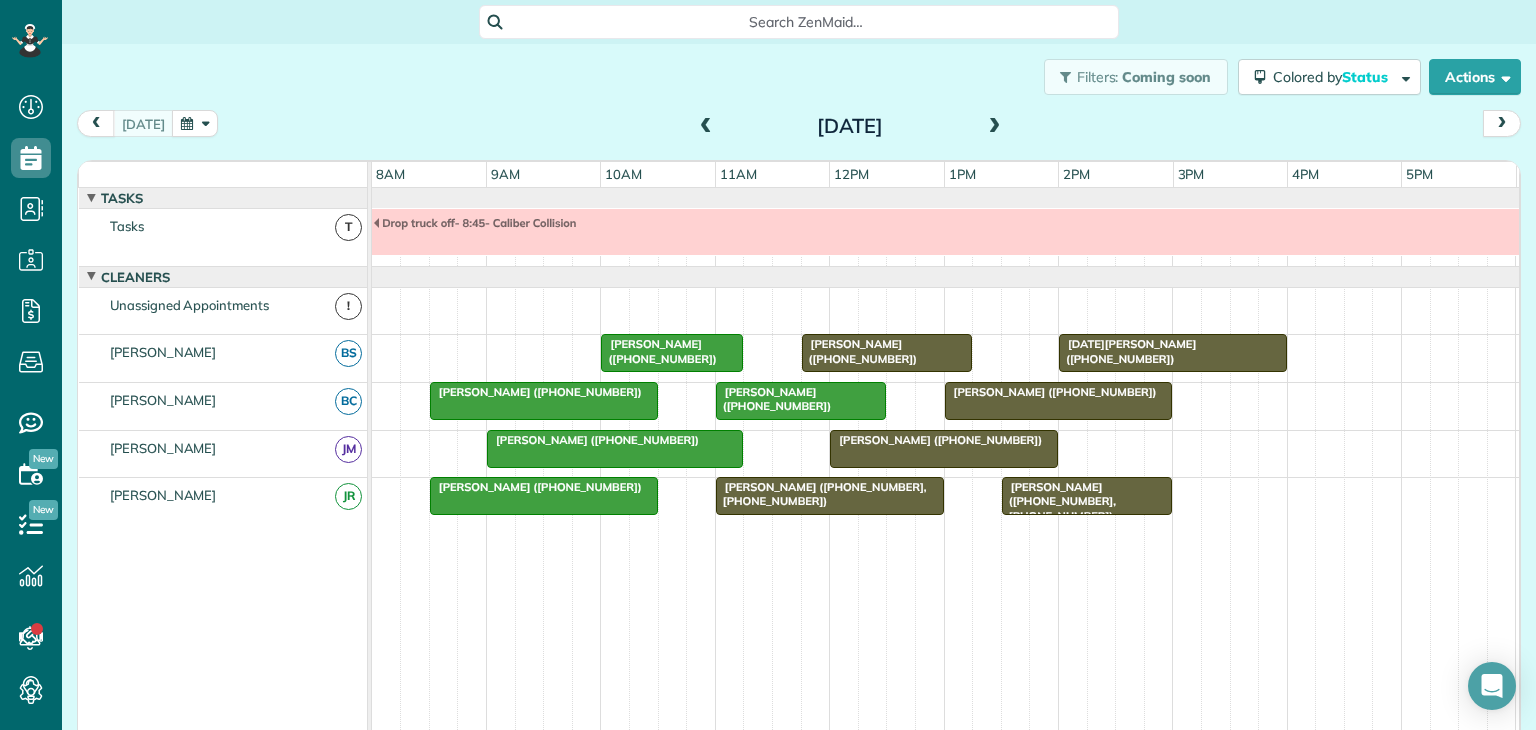 scroll, scrollTop: 21, scrollLeft: 0, axis: vertical 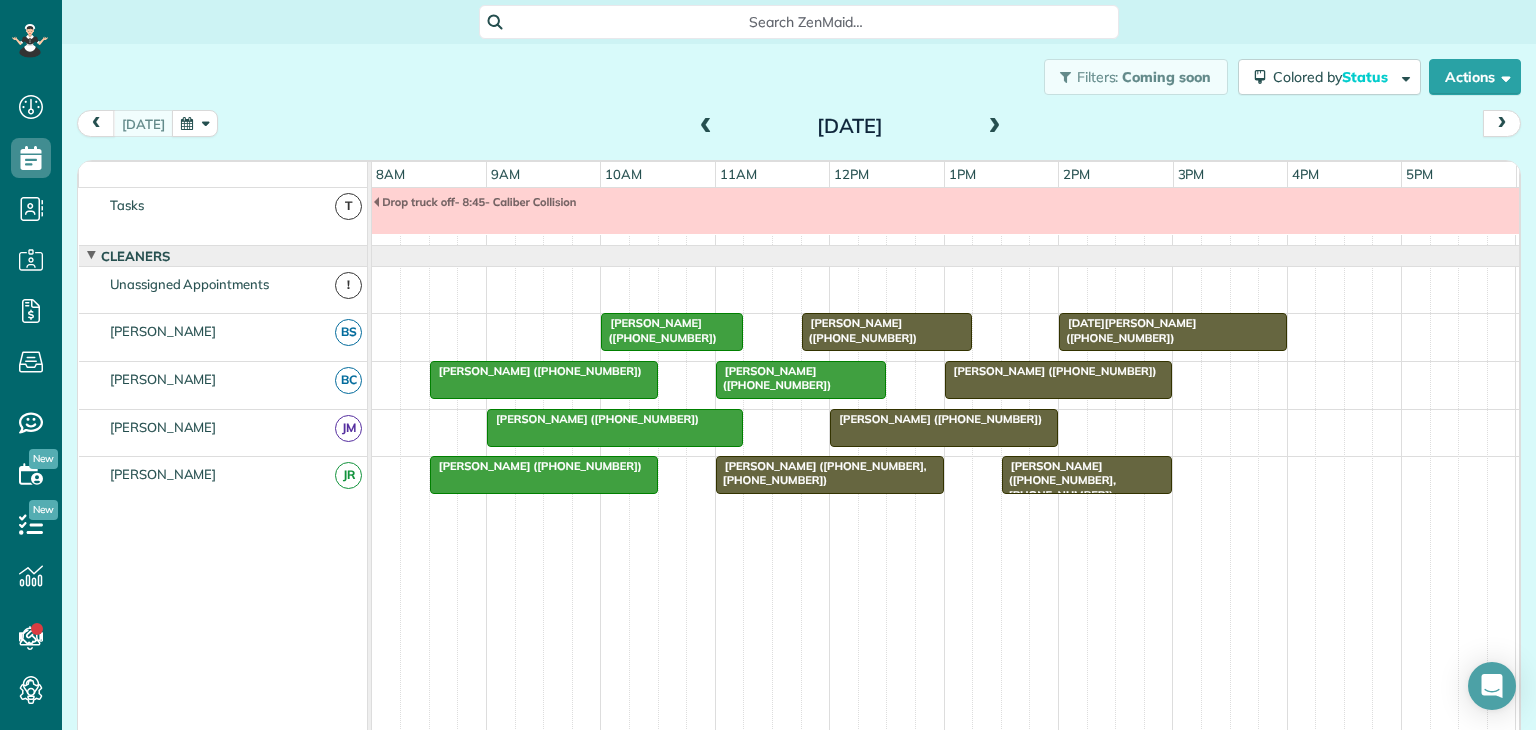 click on "[PERSON_NAME] ([PHONE_NUMBER])" at bounding box center (859, 330) 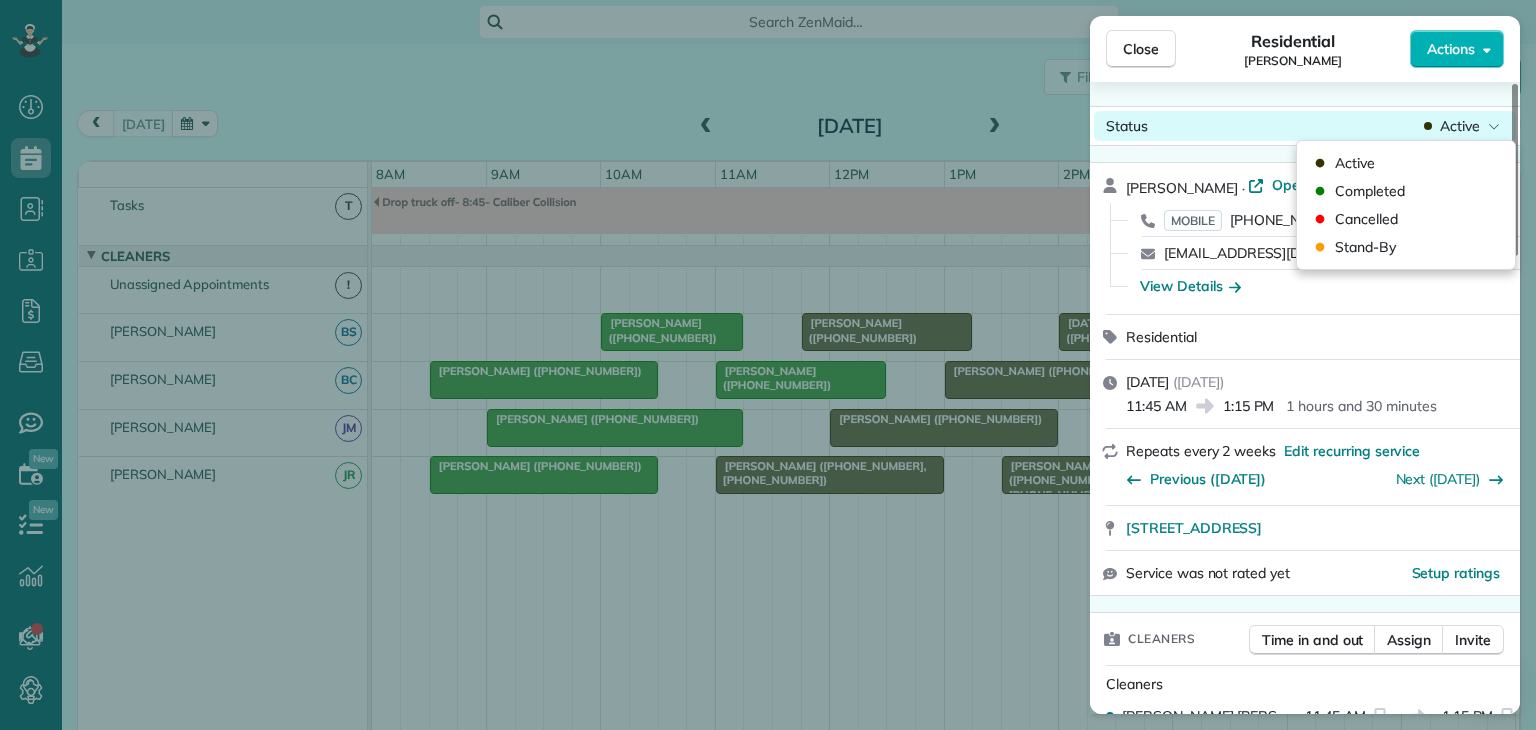 click on "Active" at bounding box center (1460, 126) 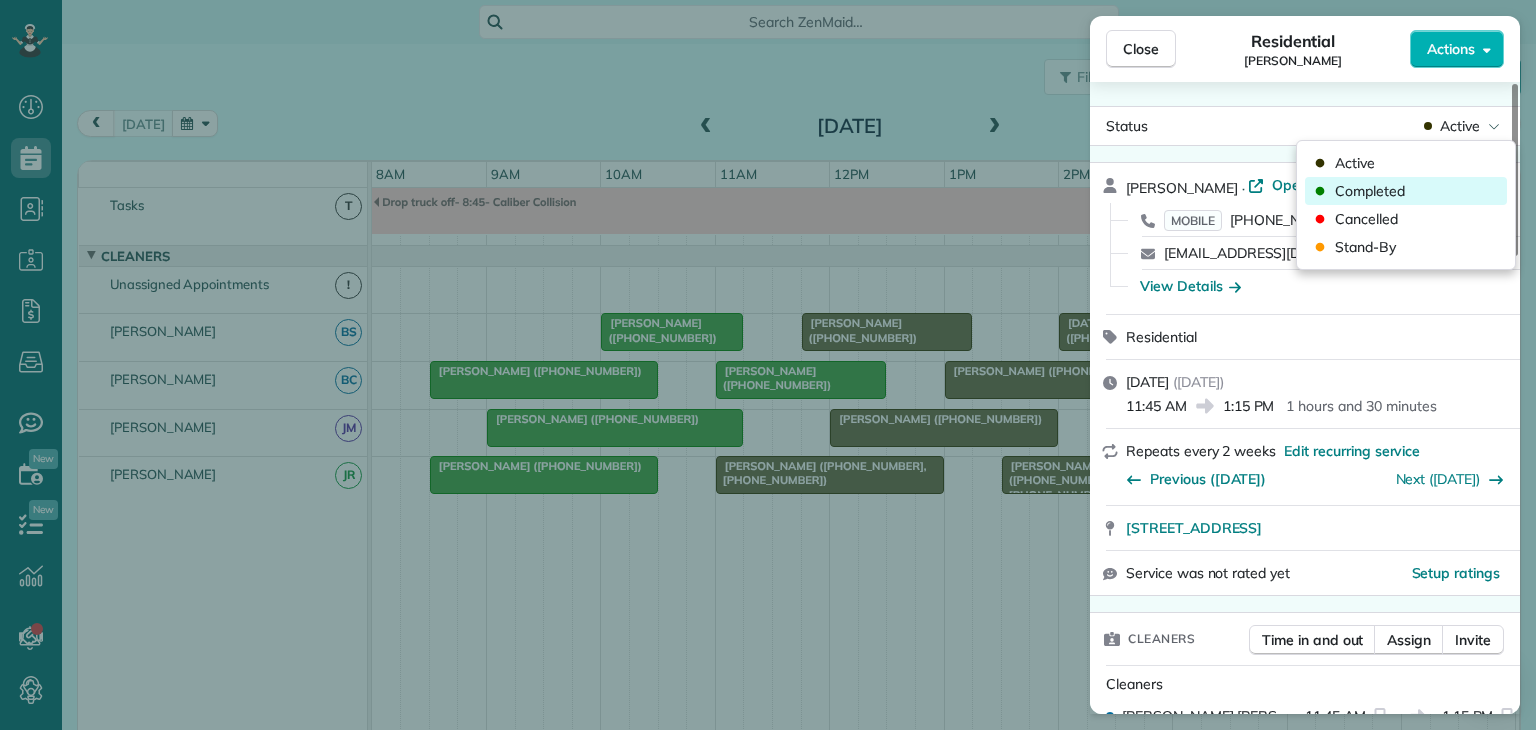 click on "Completed" at bounding box center (1406, 191) 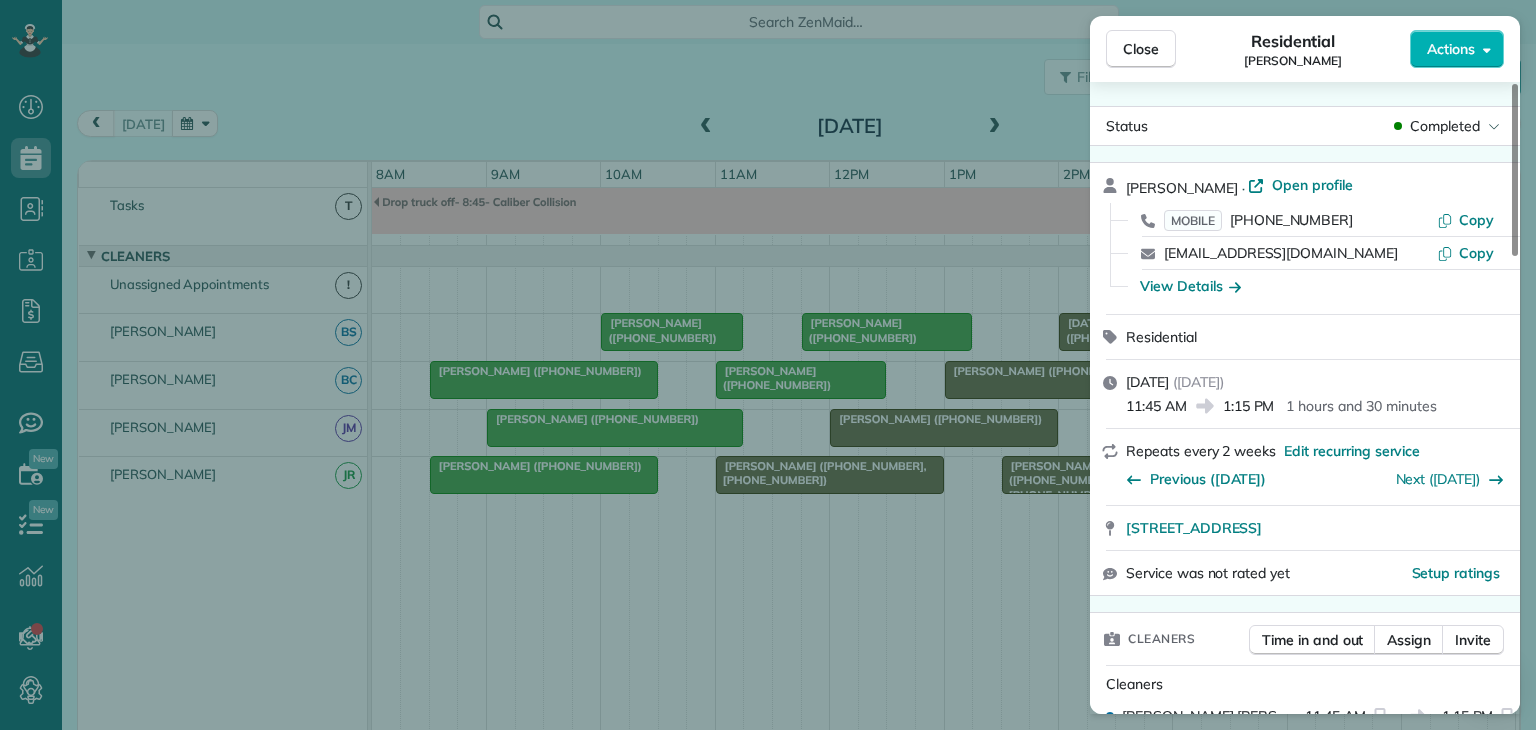click on "Close Residential [PERSON_NAME] Hand Actions Status Completed [PERSON_NAME] · Open profile MOBILE [PHONE_NUMBER] Copy [EMAIL_ADDRESS][DOMAIN_NAME] Copy View Details Residential [DATE] ( [DATE] ) 11:45 AM 1:15 PM 1 hours and 30 minutes Repeats every 2 weeks Edit recurring service Previous ([DATE]) Next ([DATE]) [STREET_ADDRESS] Service was not rated yet Setup ratings Cleaners Time in and out Assign Invite Cleaners [PERSON_NAME] 11:45 AM 1:15 PM Checklist Try Now Keep this appointment up to your standards. Stay on top of every detail, keep your cleaners organised, and your client happy. Assign a checklist Watch a 5 min demo Billing Billing actions Service Add an item Overcharge $0.00 Discount $0.00 Coupon discount - Primary tax - Secondary tax - Total appointment price $0.00 Tips collected $0.00 [PERSON_NAME] as paid Total including tip $0.00 Get paid online in no-time! Send an invoice and reward your cleaners with tips Charge customer credit card Appointment custom fields Work items Notes" at bounding box center (768, 365) 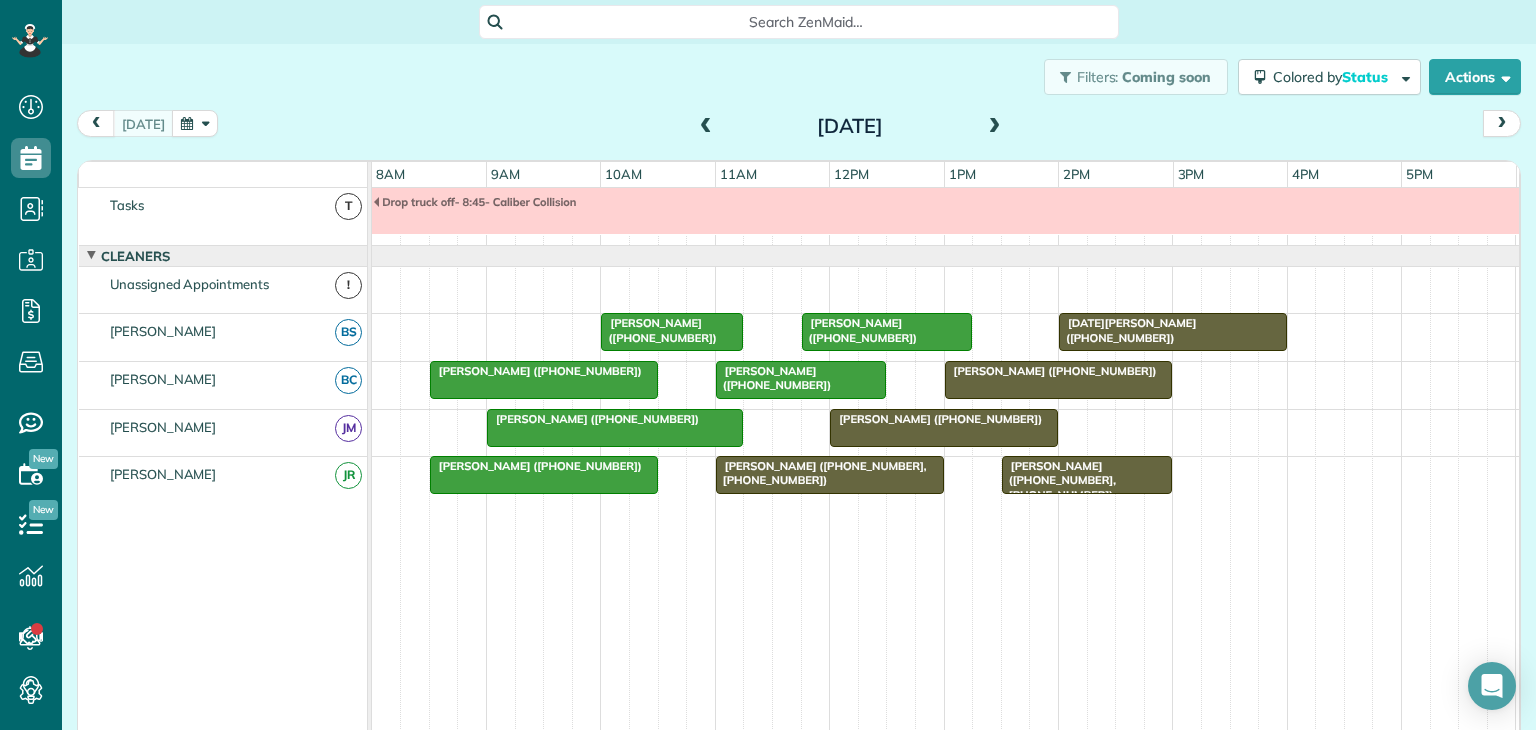 click on "[PERSON_NAME] ([PHONE_NUMBER], [PHONE_NUMBER])" at bounding box center (830, 473) 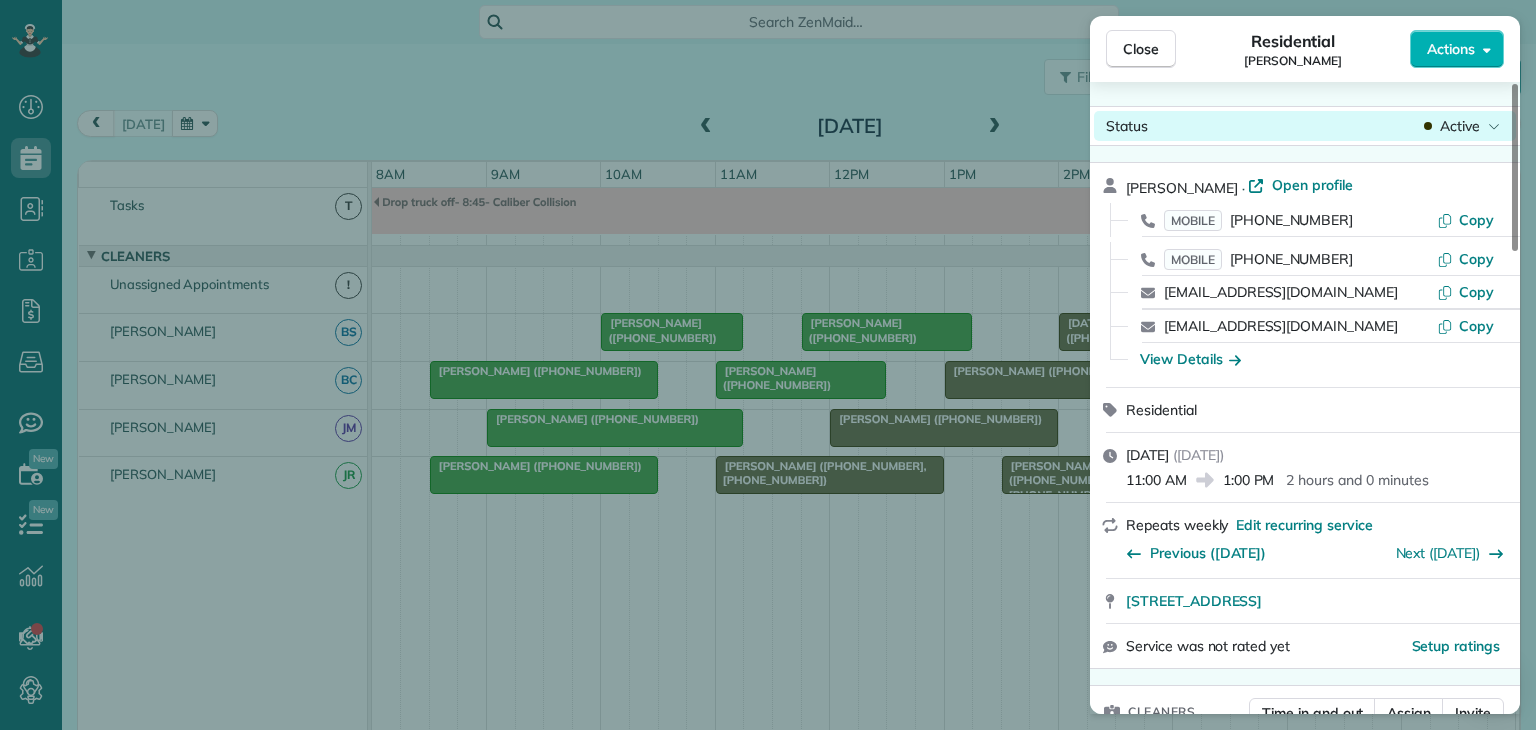 click on "Active" at bounding box center [1460, 126] 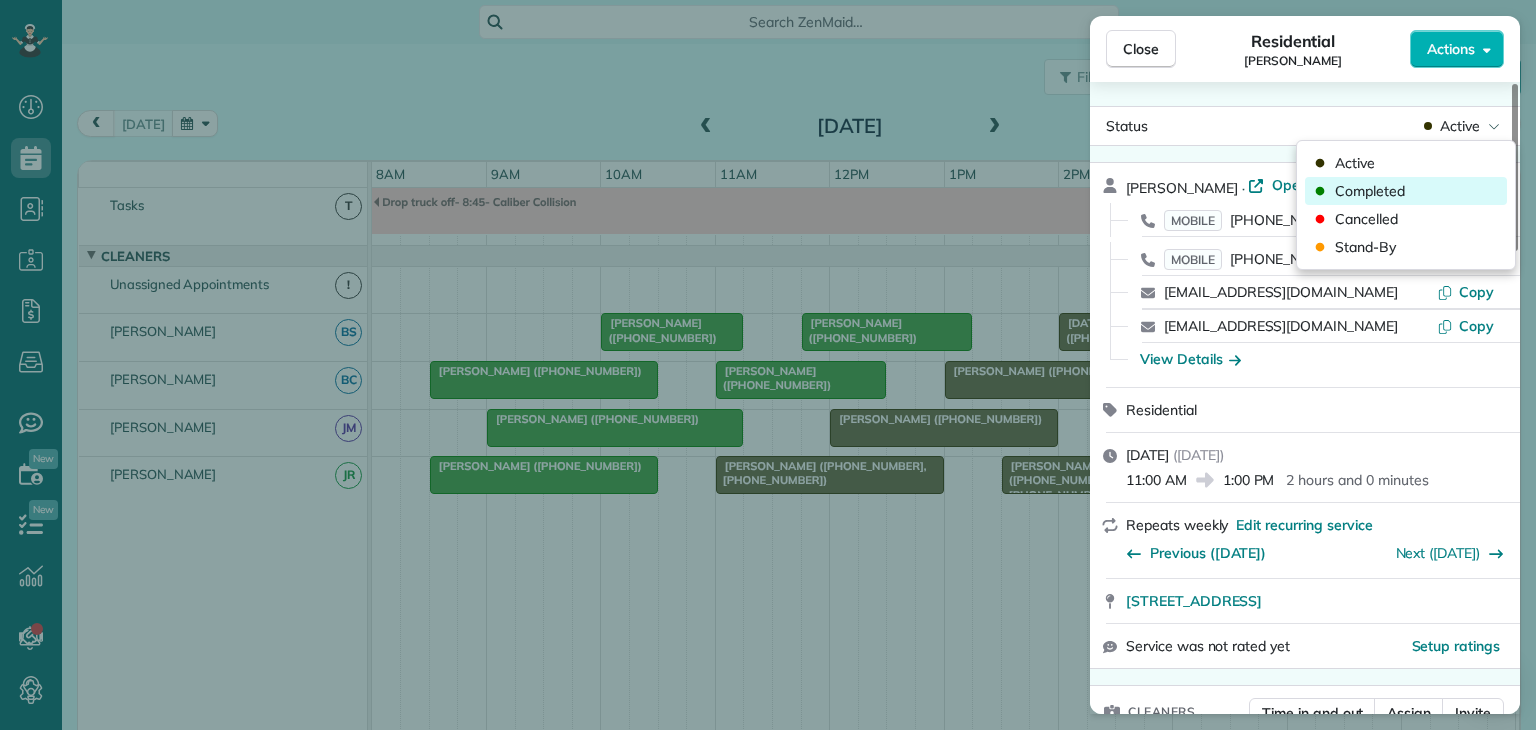 click on "Completed" at bounding box center (1406, 191) 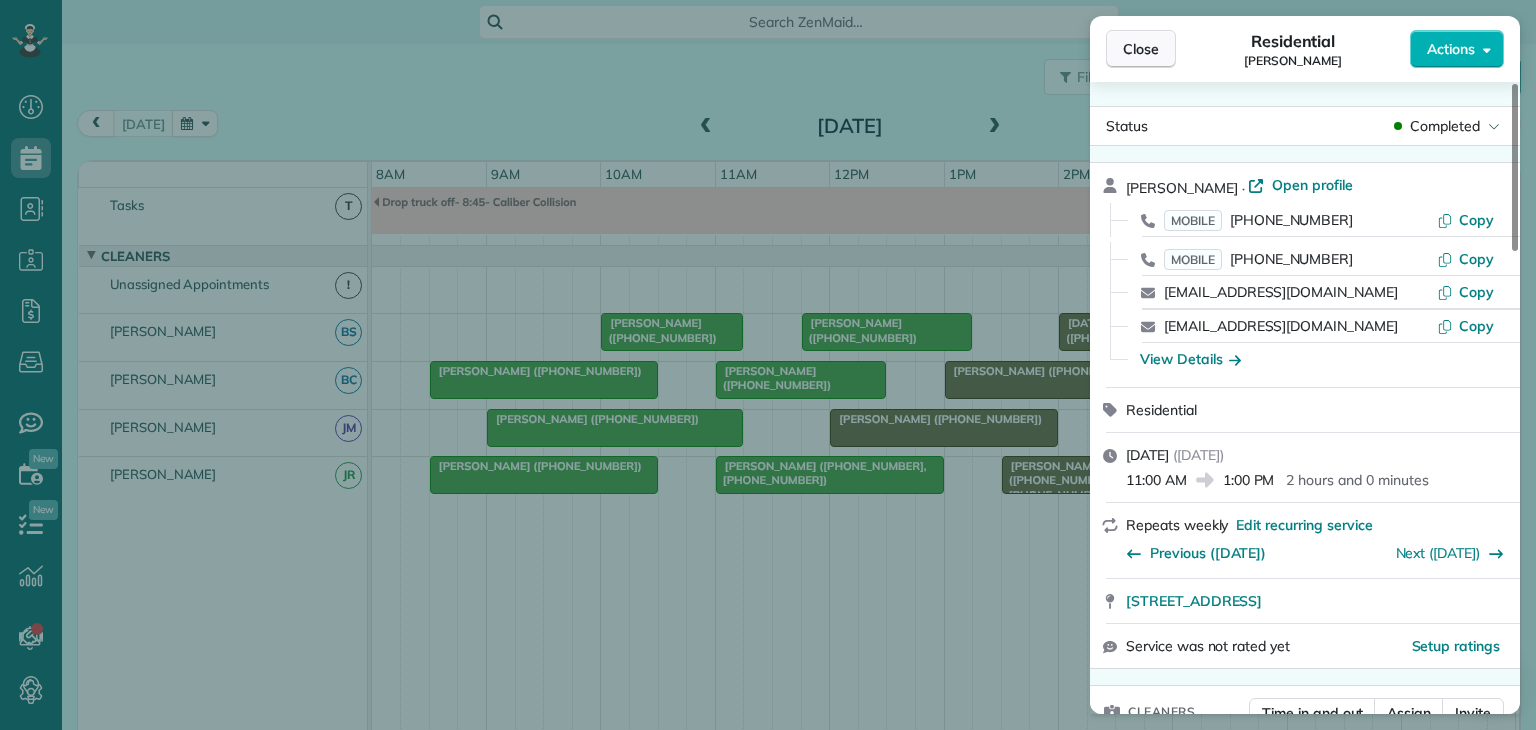 click on "Close" at bounding box center (1141, 49) 